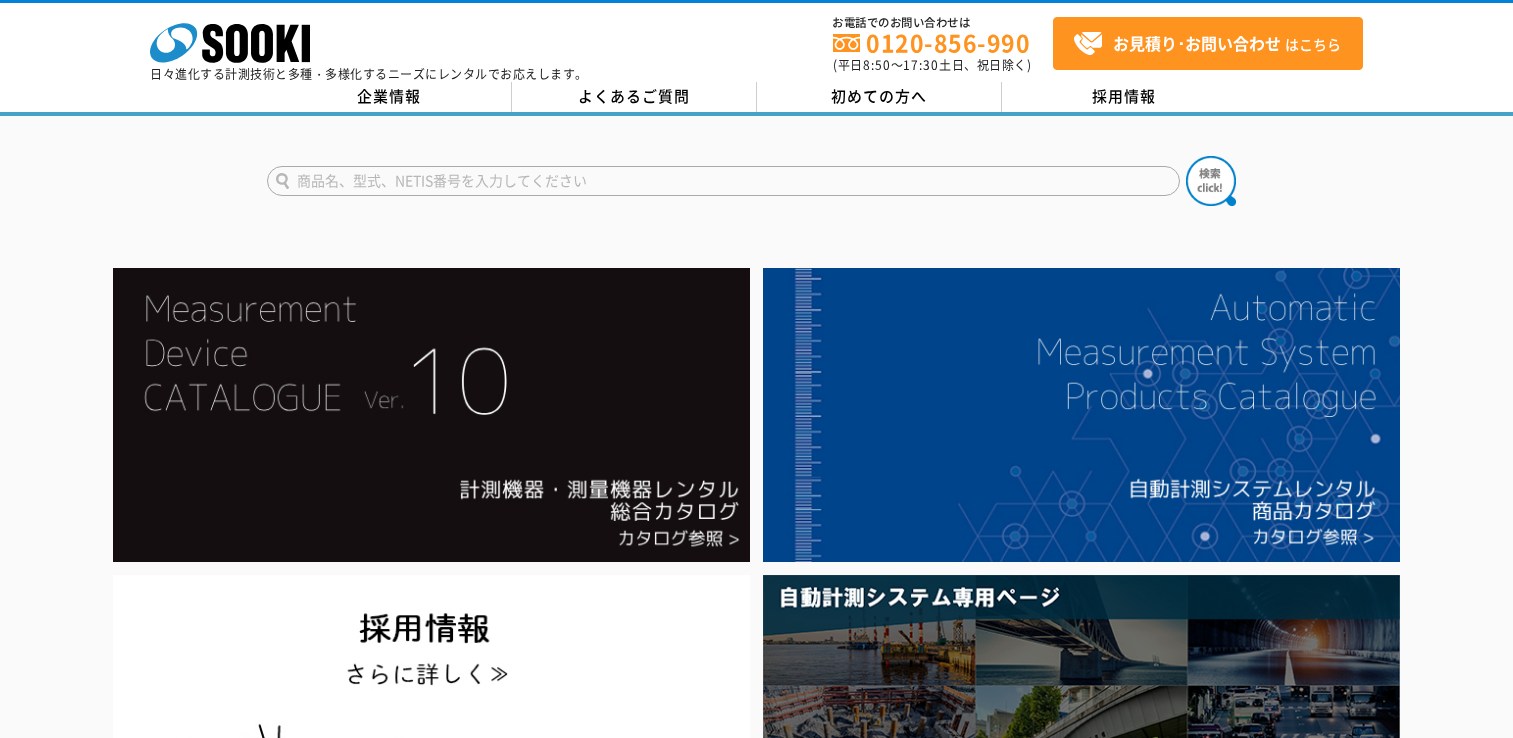 scroll, scrollTop: 0, scrollLeft: 0, axis: both 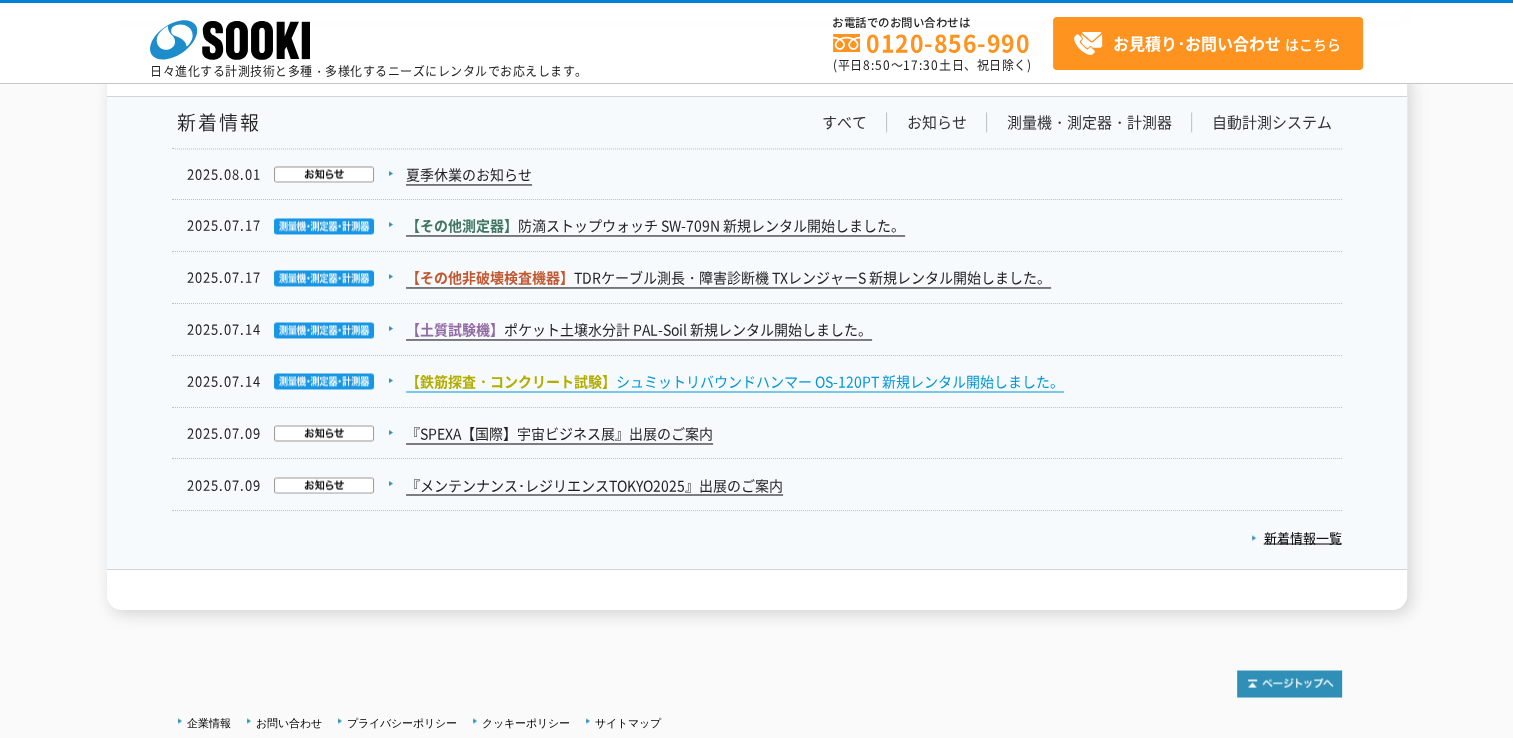 click on "【鉄筋探査・コンクリート試験】" at bounding box center [511, 381] 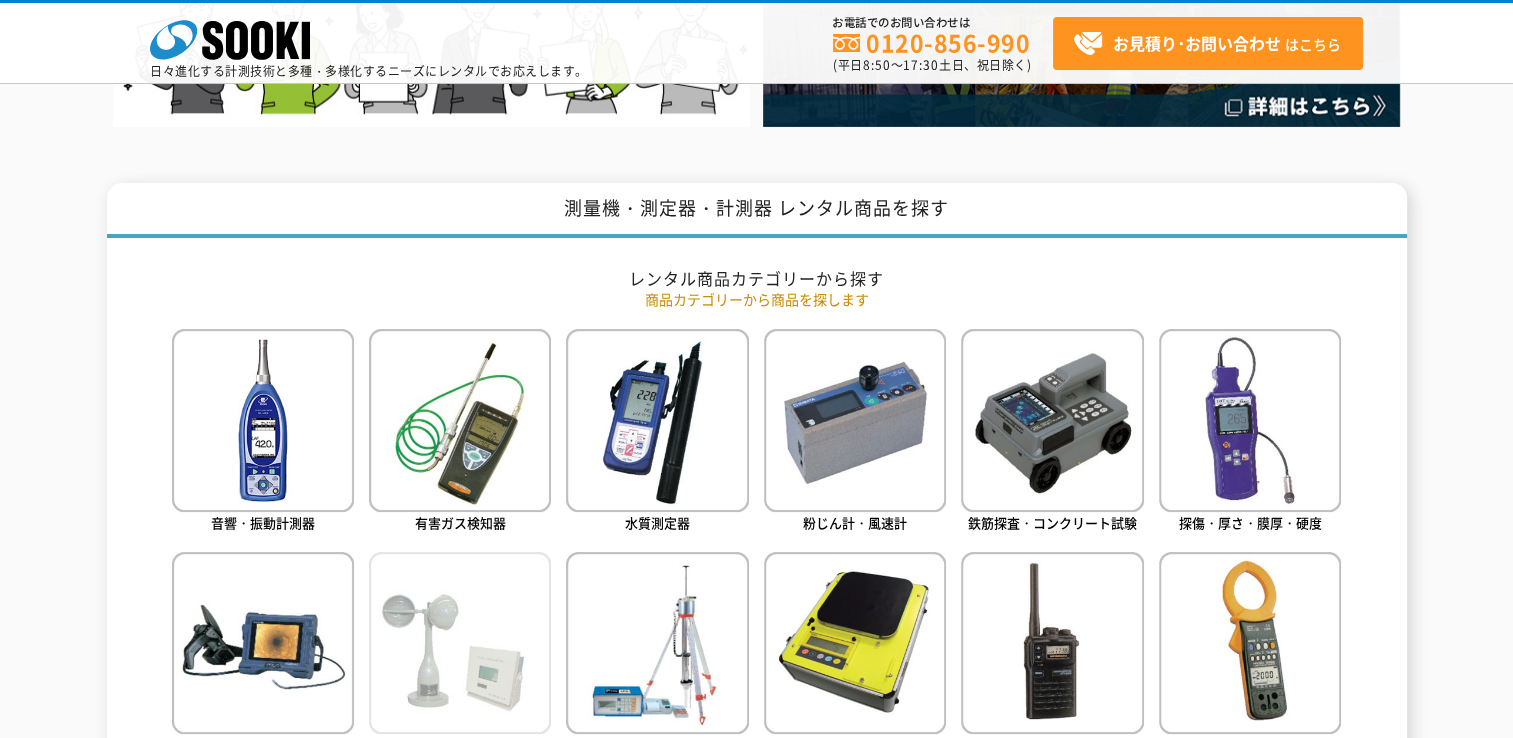 scroll, scrollTop: 1000, scrollLeft: 0, axis: vertical 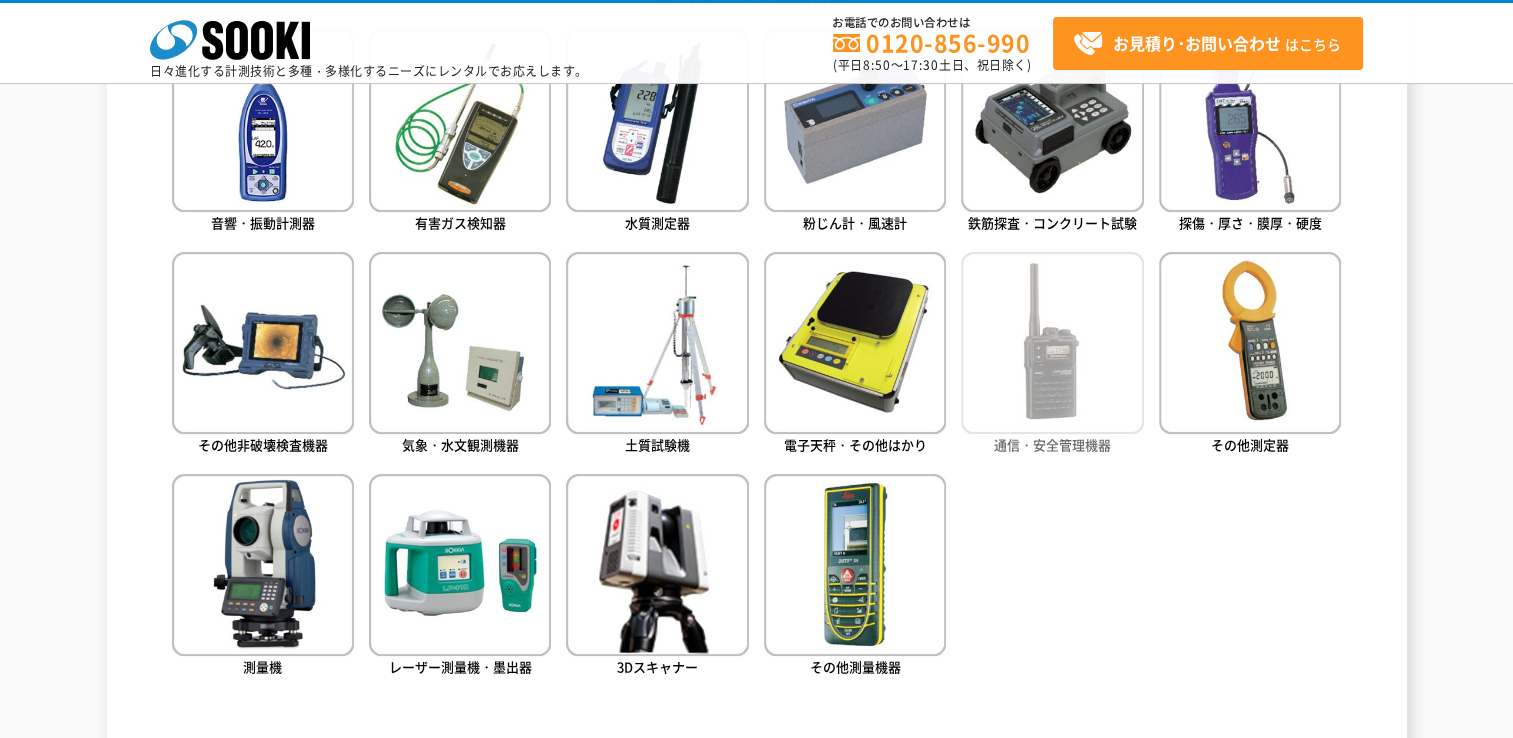 click at bounding box center (1052, 343) 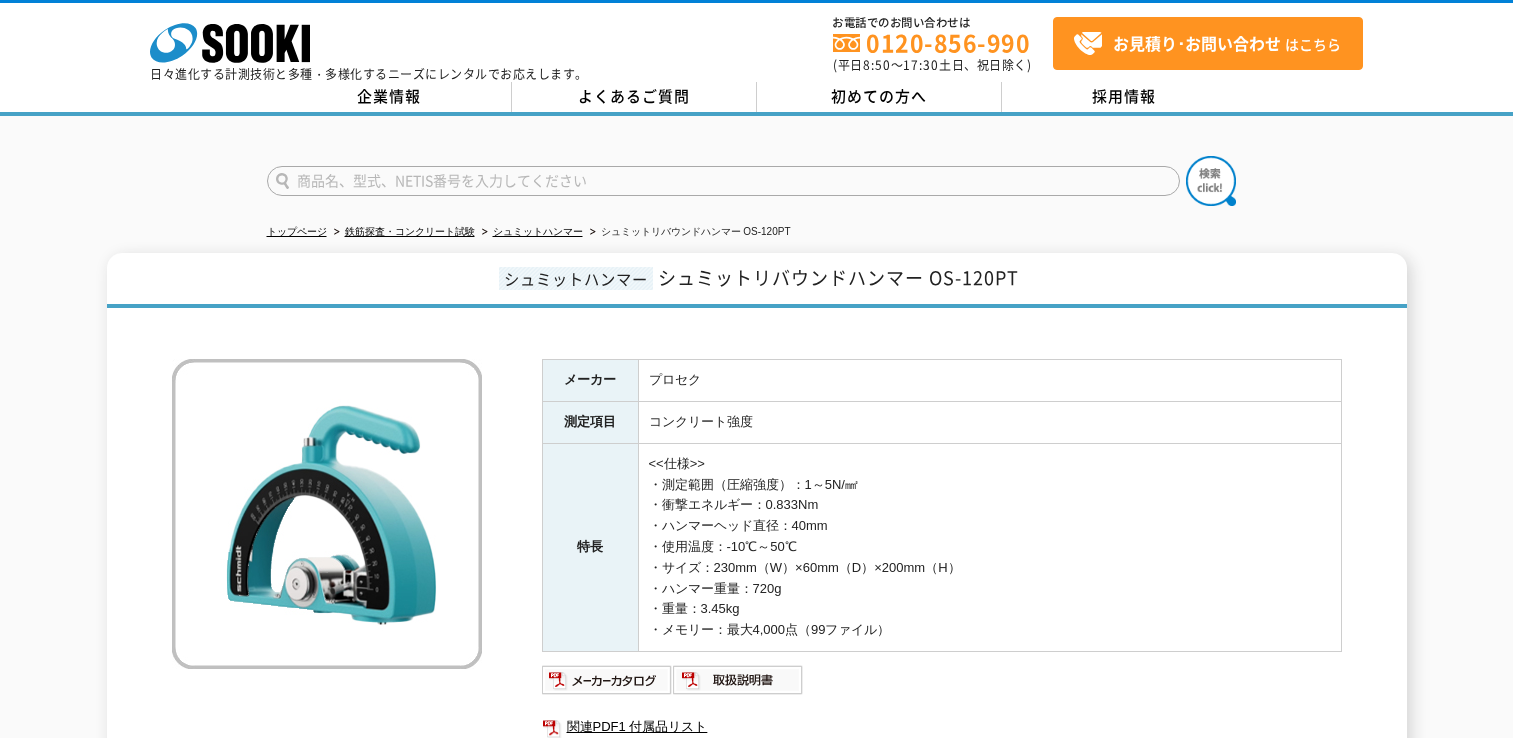 scroll, scrollTop: 0, scrollLeft: 0, axis: both 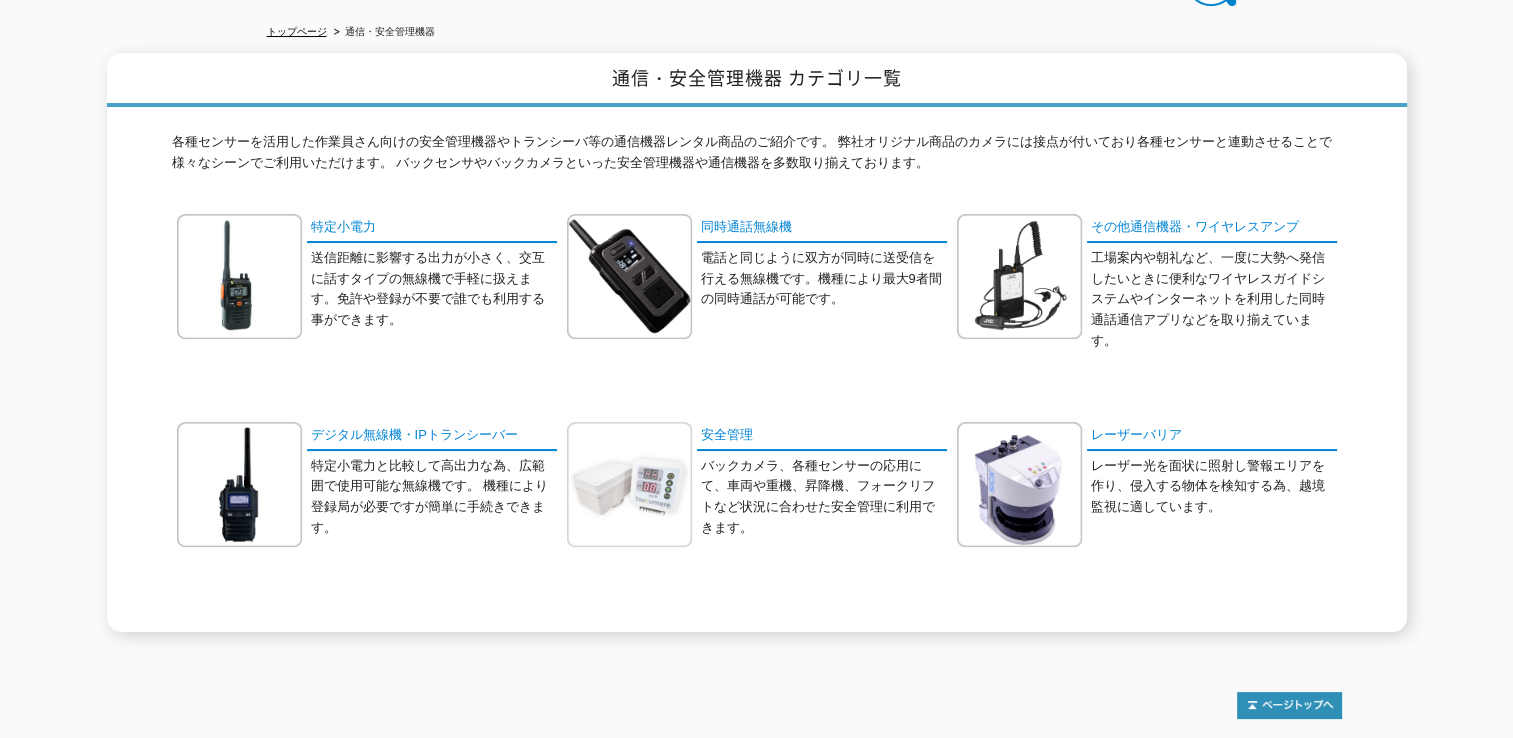 click at bounding box center (629, 484) 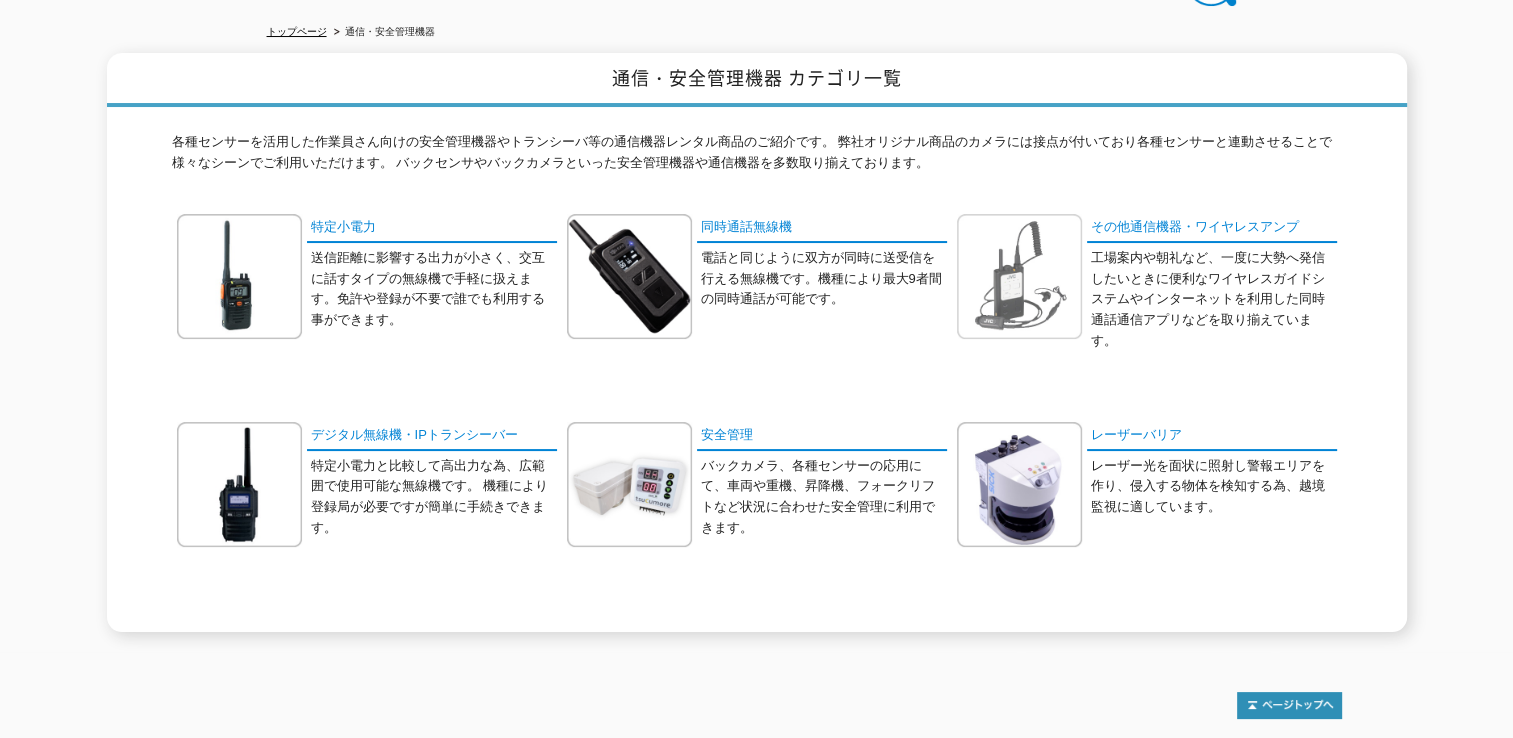 click at bounding box center (1019, 276) 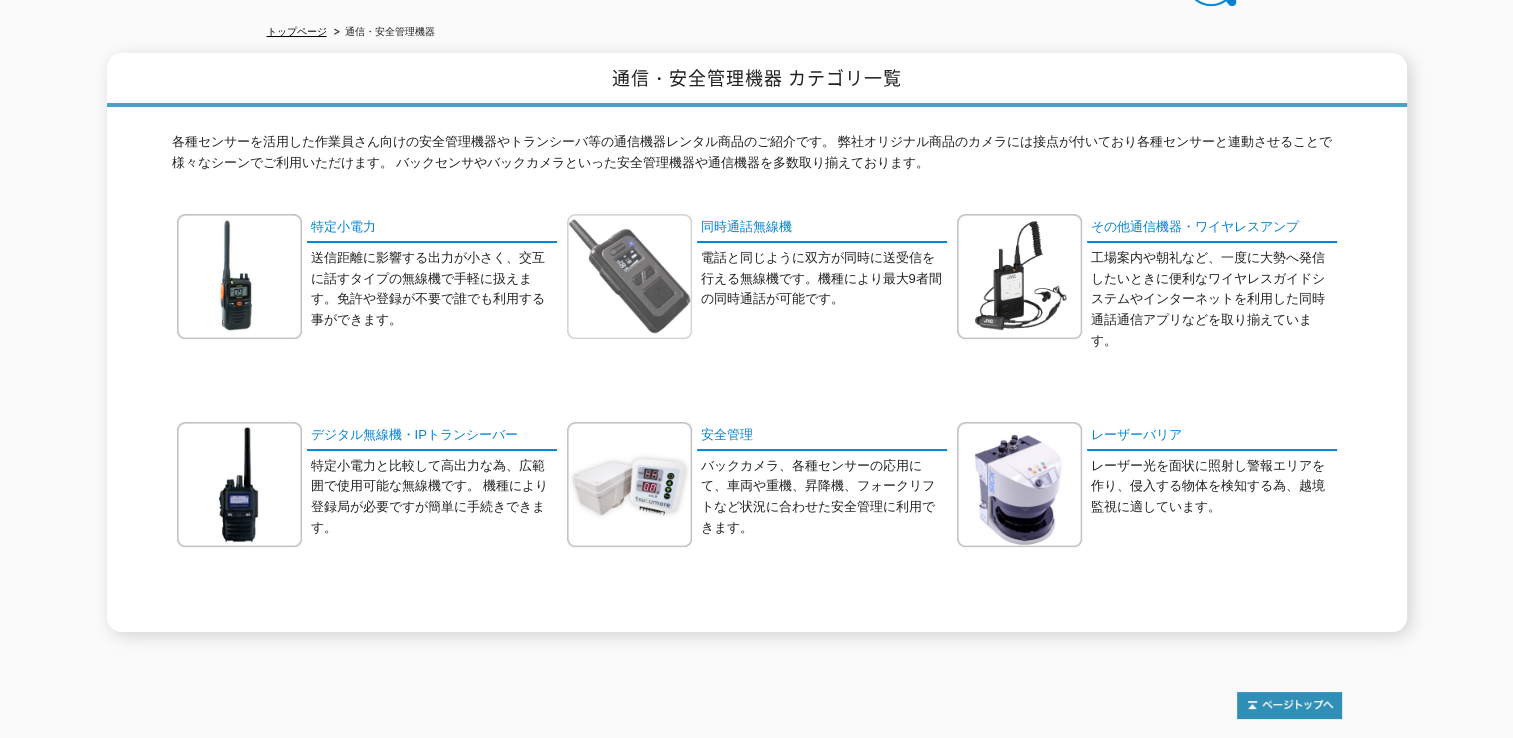 click at bounding box center (629, 276) 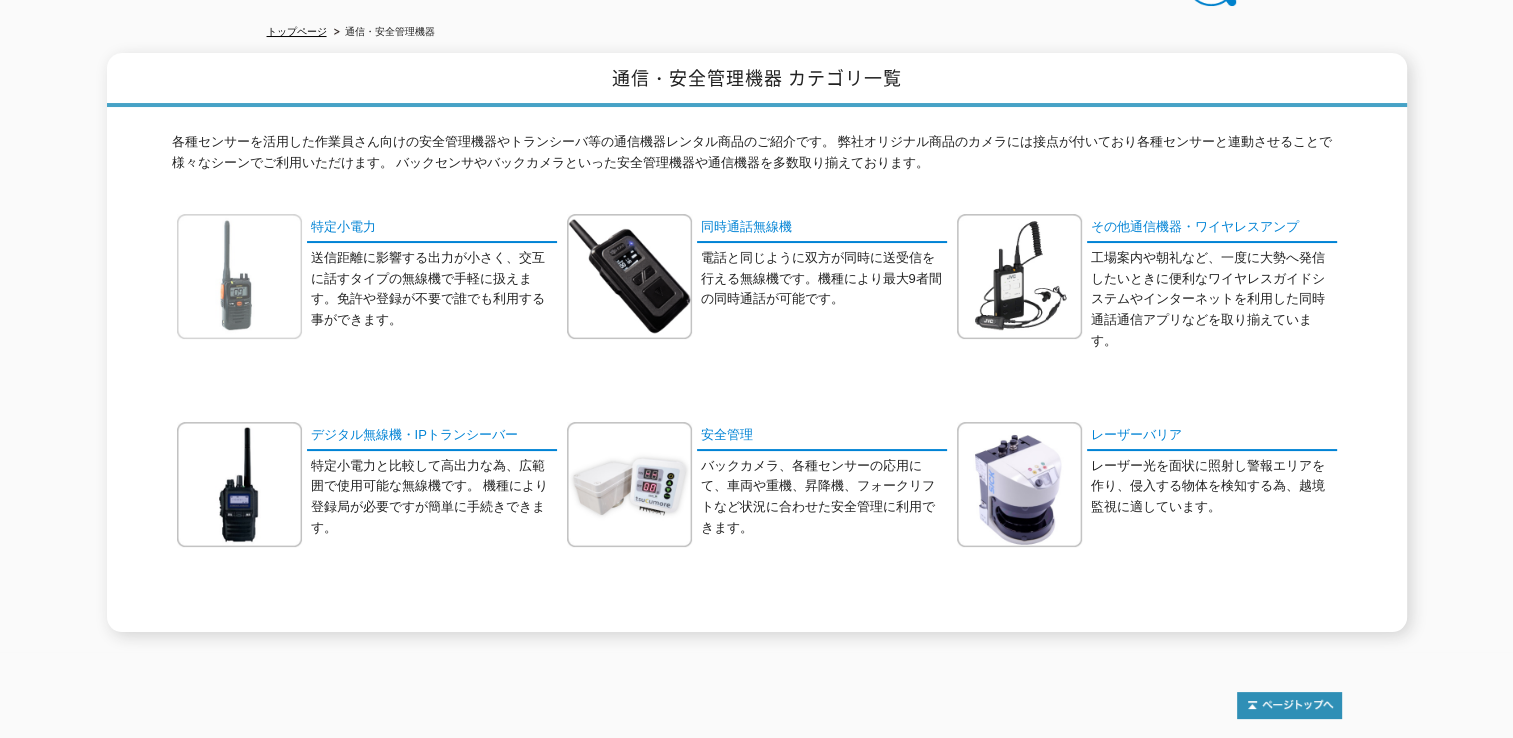 click at bounding box center [239, 276] 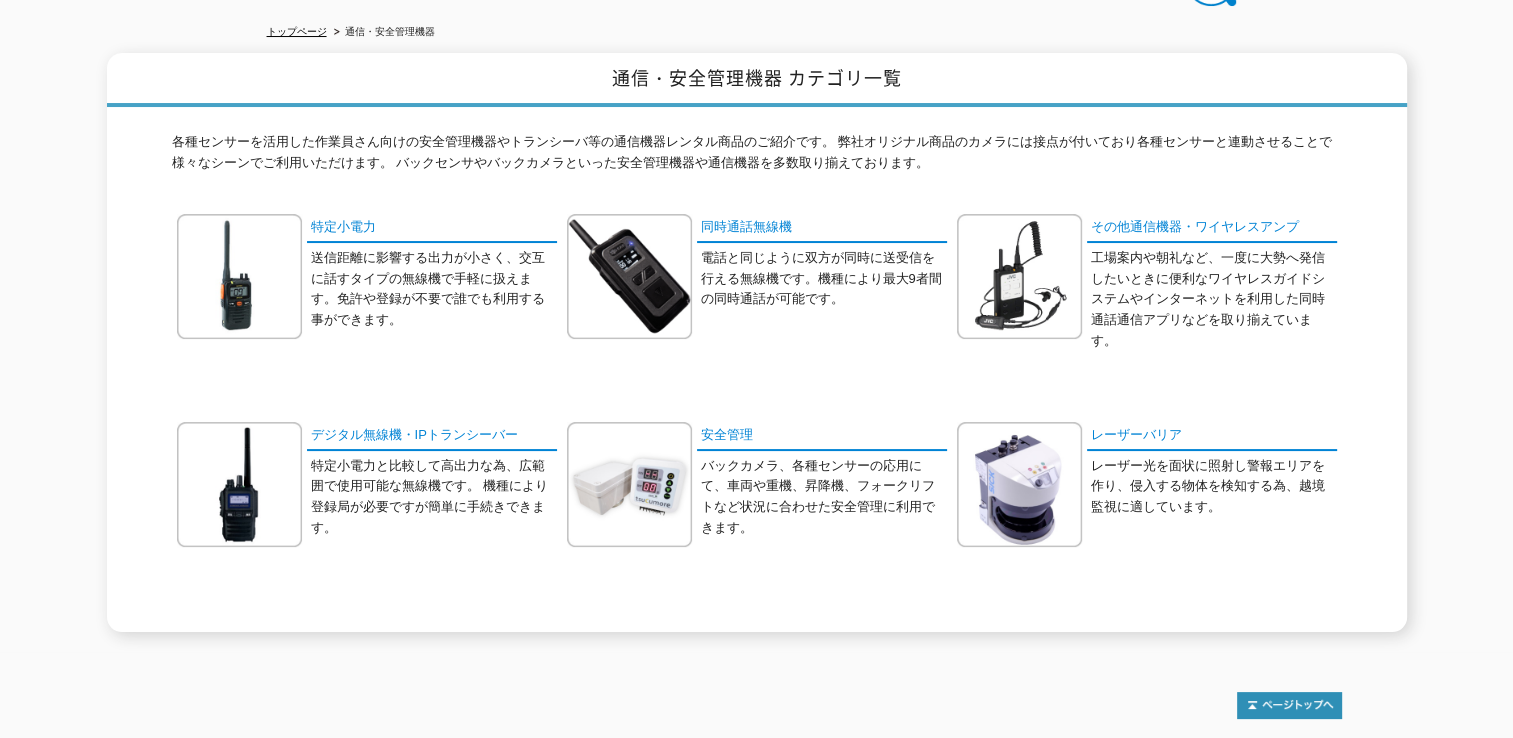 click on "デジタル無線機・IPトランシーバー
特定小電力と比較して高出力な為、広範囲で使用可能な無線機です。
機種により登録局が必要ですが簡単に手続きできます。" at bounding box center (367, 499) 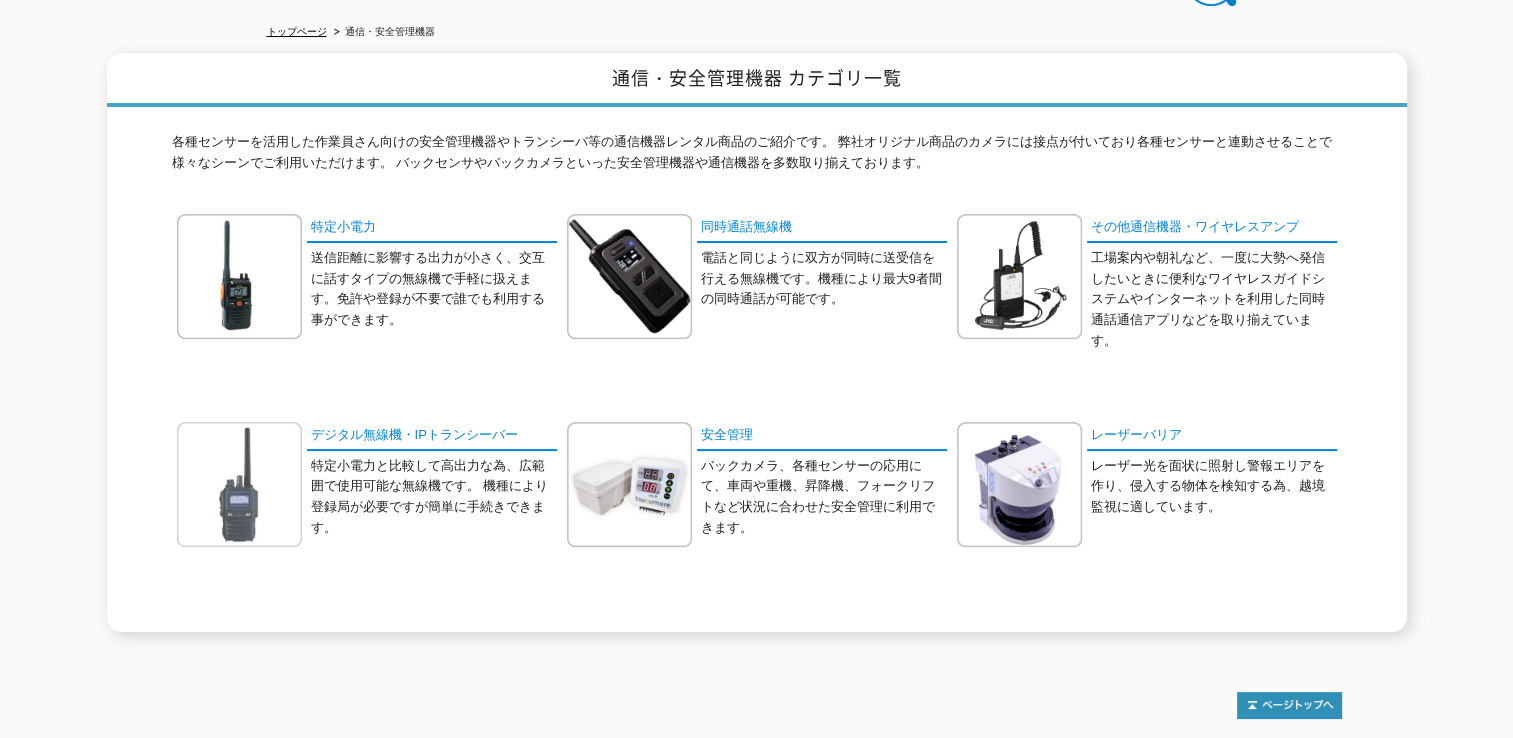click at bounding box center (239, 484) 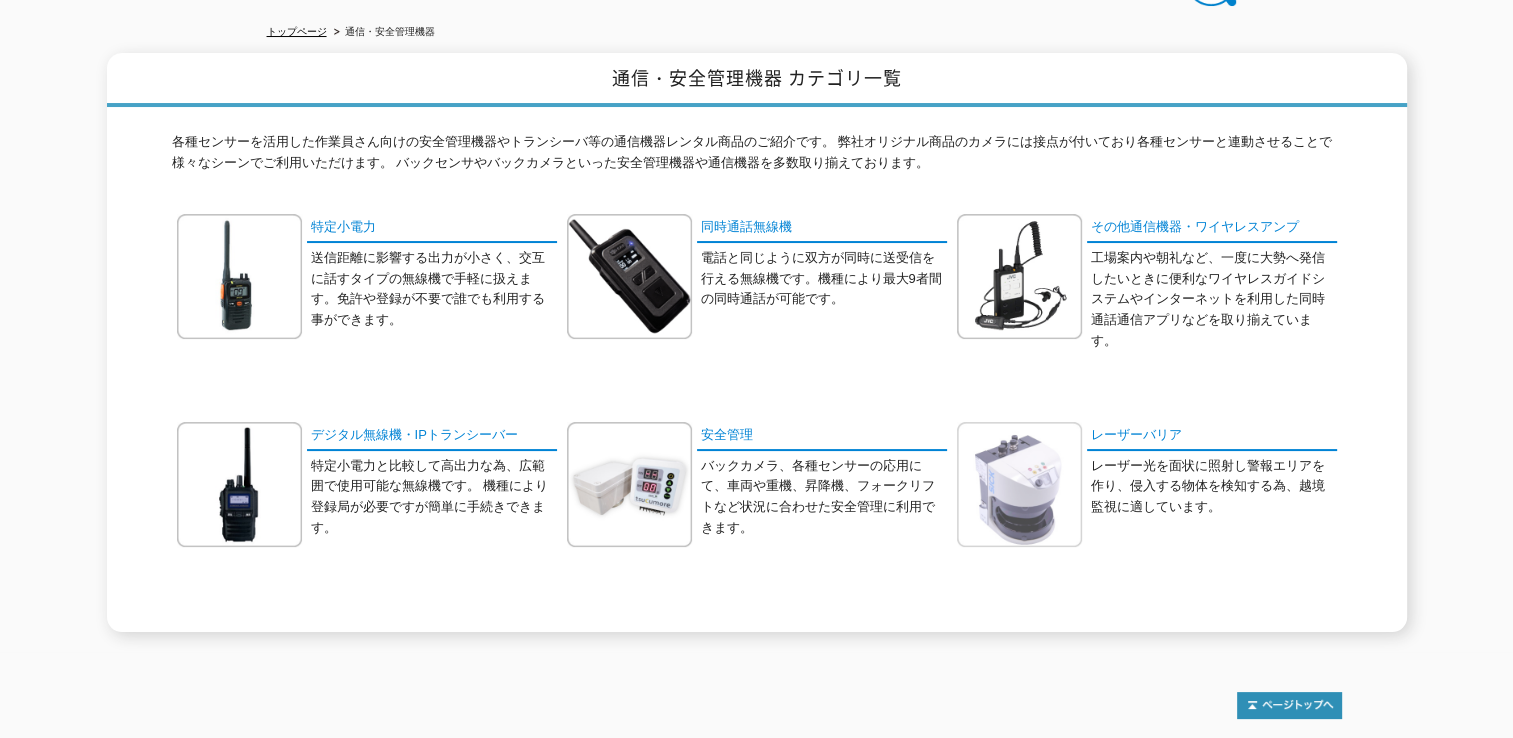 click at bounding box center (1019, 484) 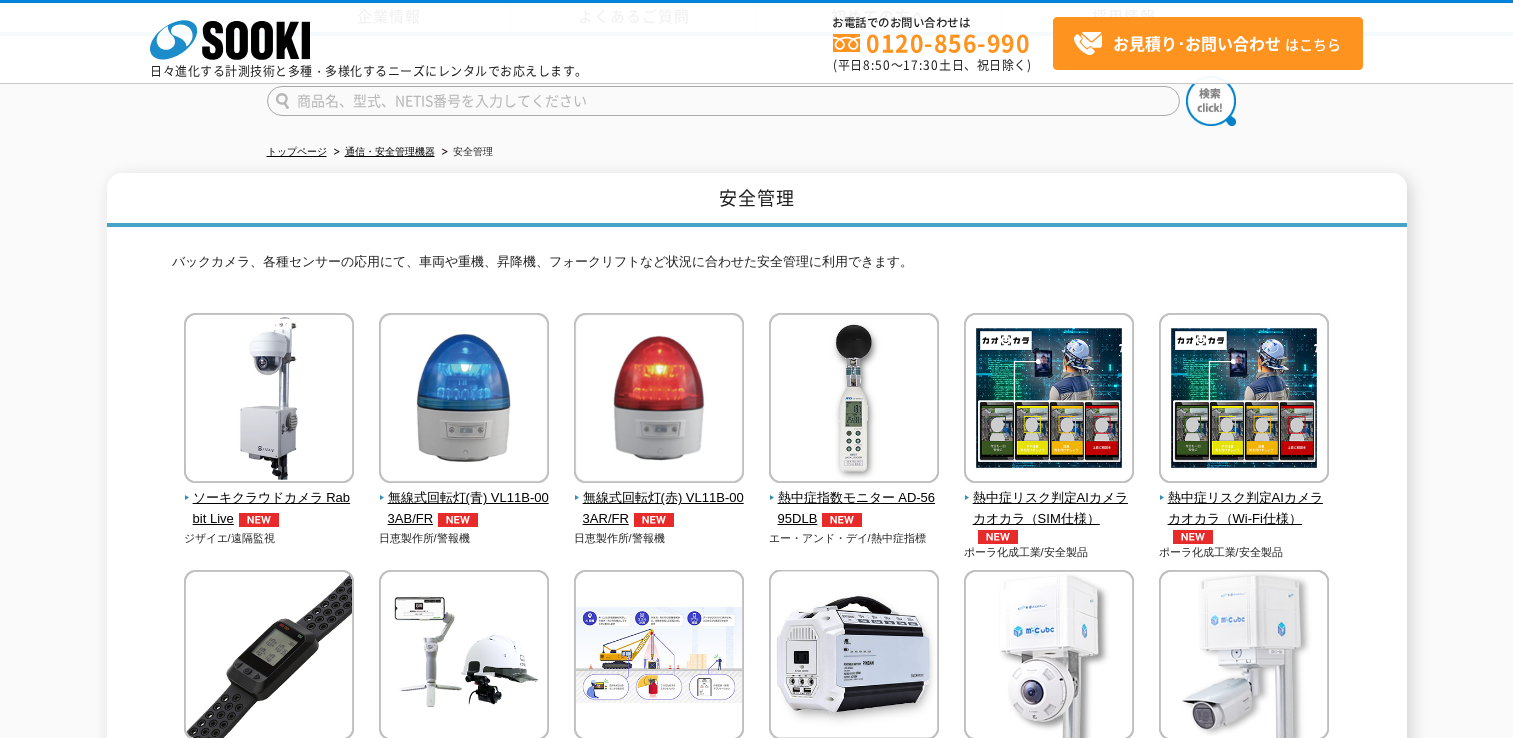 scroll, scrollTop: 0, scrollLeft: 0, axis: both 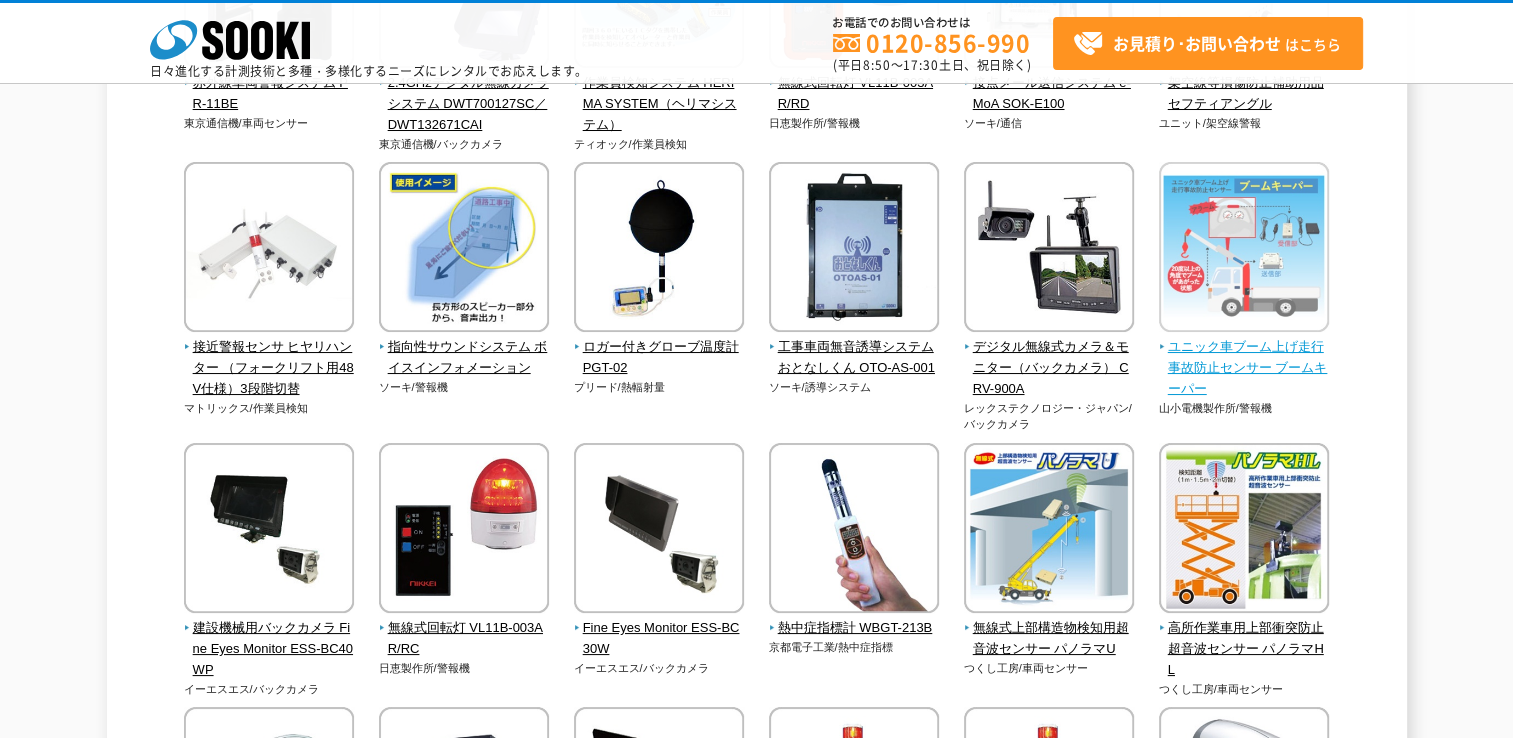 click at bounding box center [1244, 249] 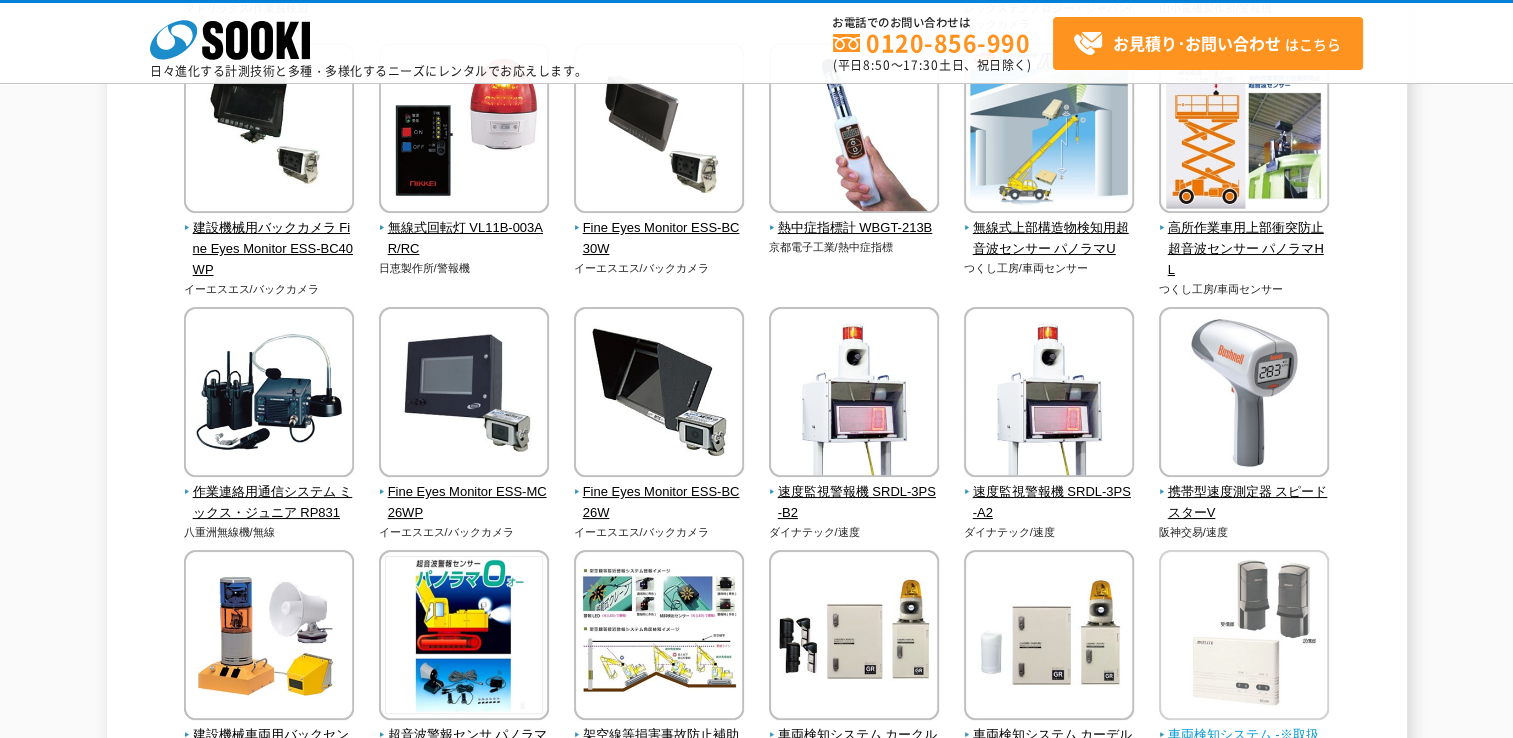 scroll, scrollTop: 3700, scrollLeft: 0, axis: vertical 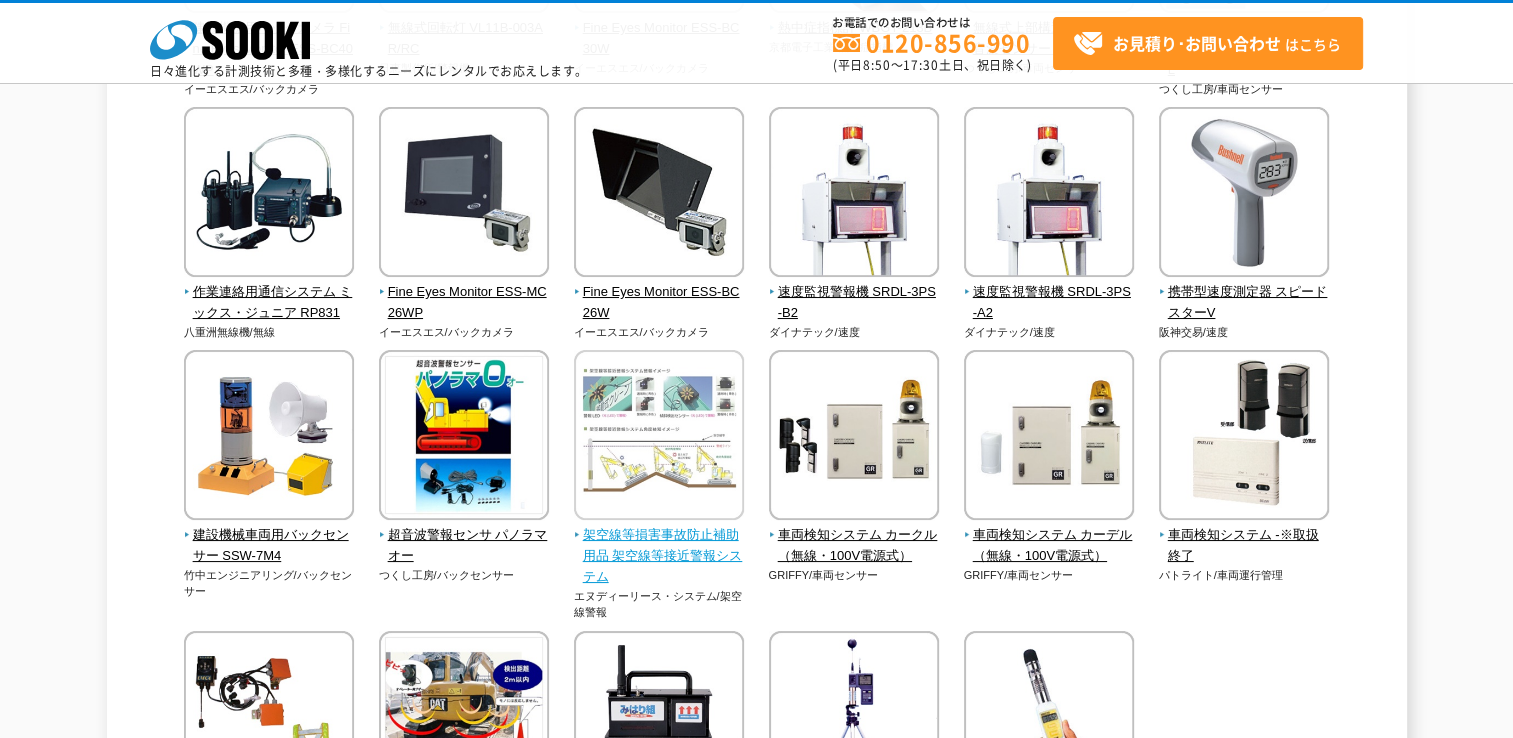 click at bounding box center (659, 437) 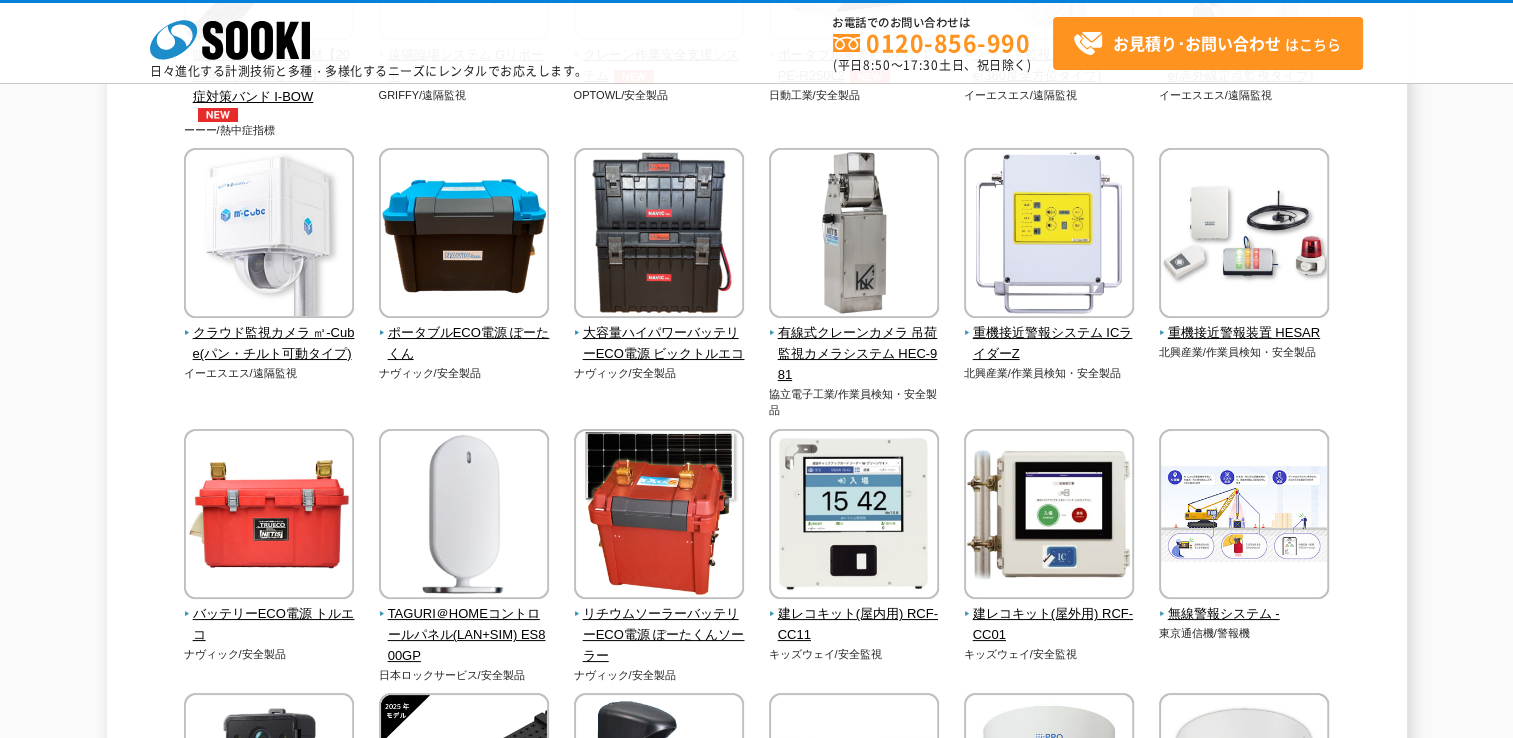 scroll, scrollTop: 0, scrollLeft: 0, axis: both 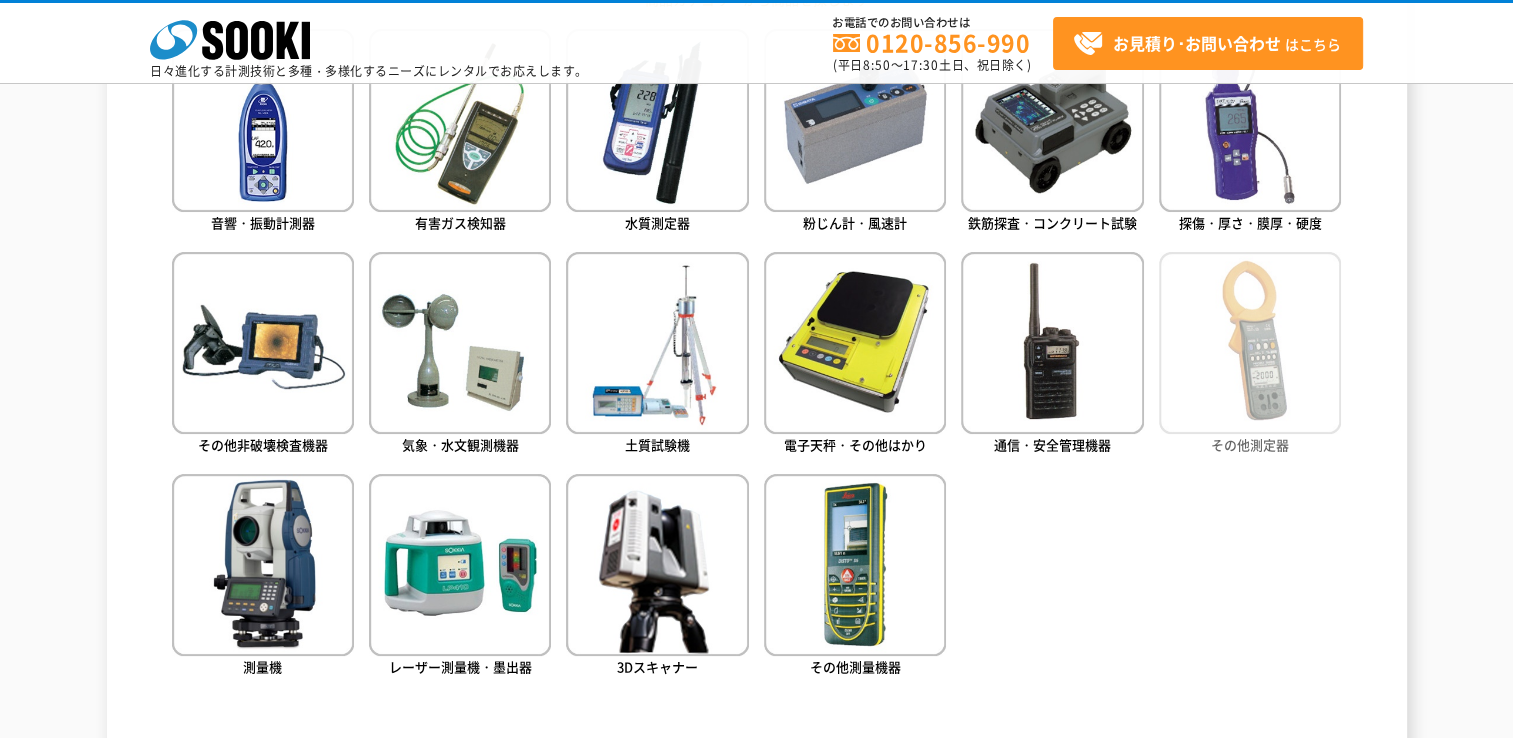click at bounding box center [1250, 343] 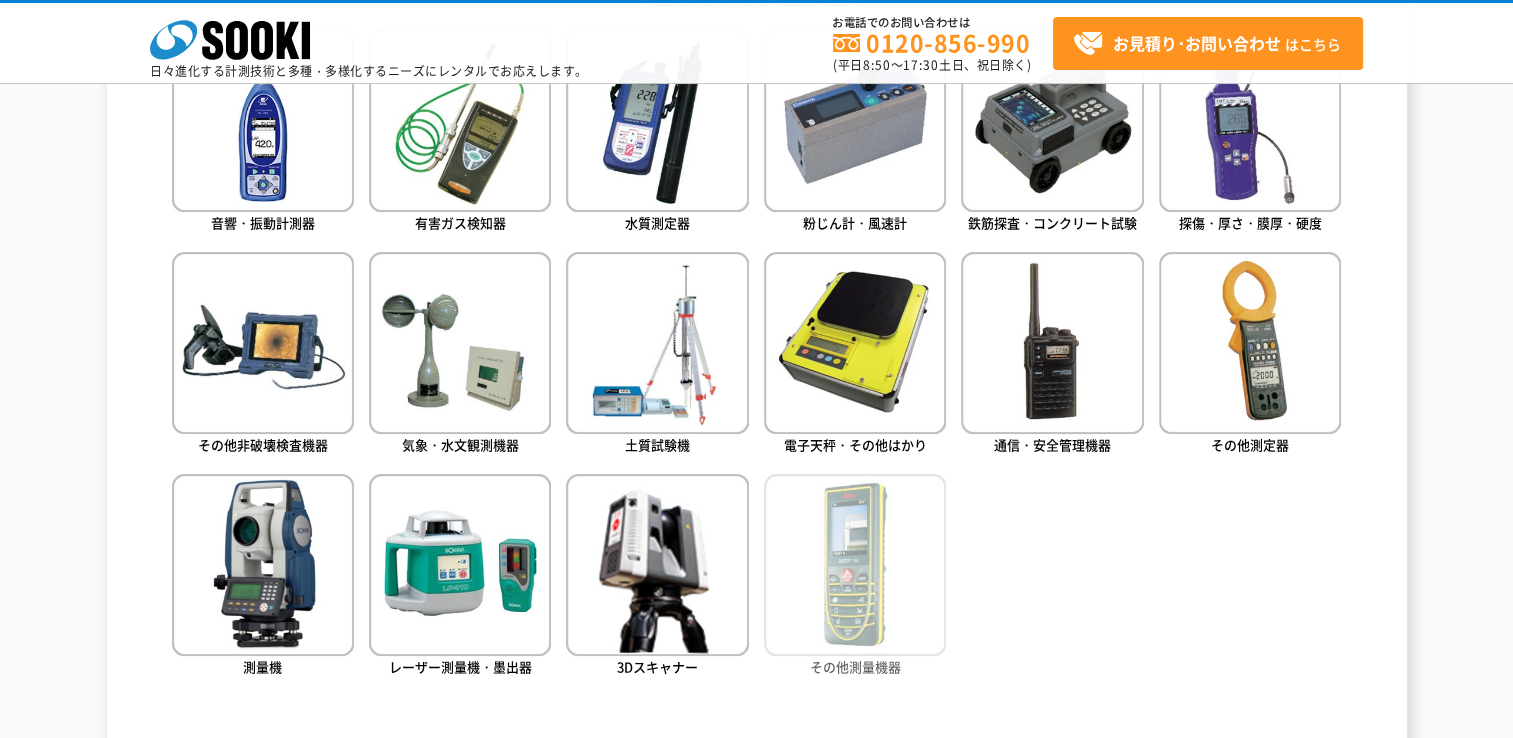 click at bounding box center [855, 565] 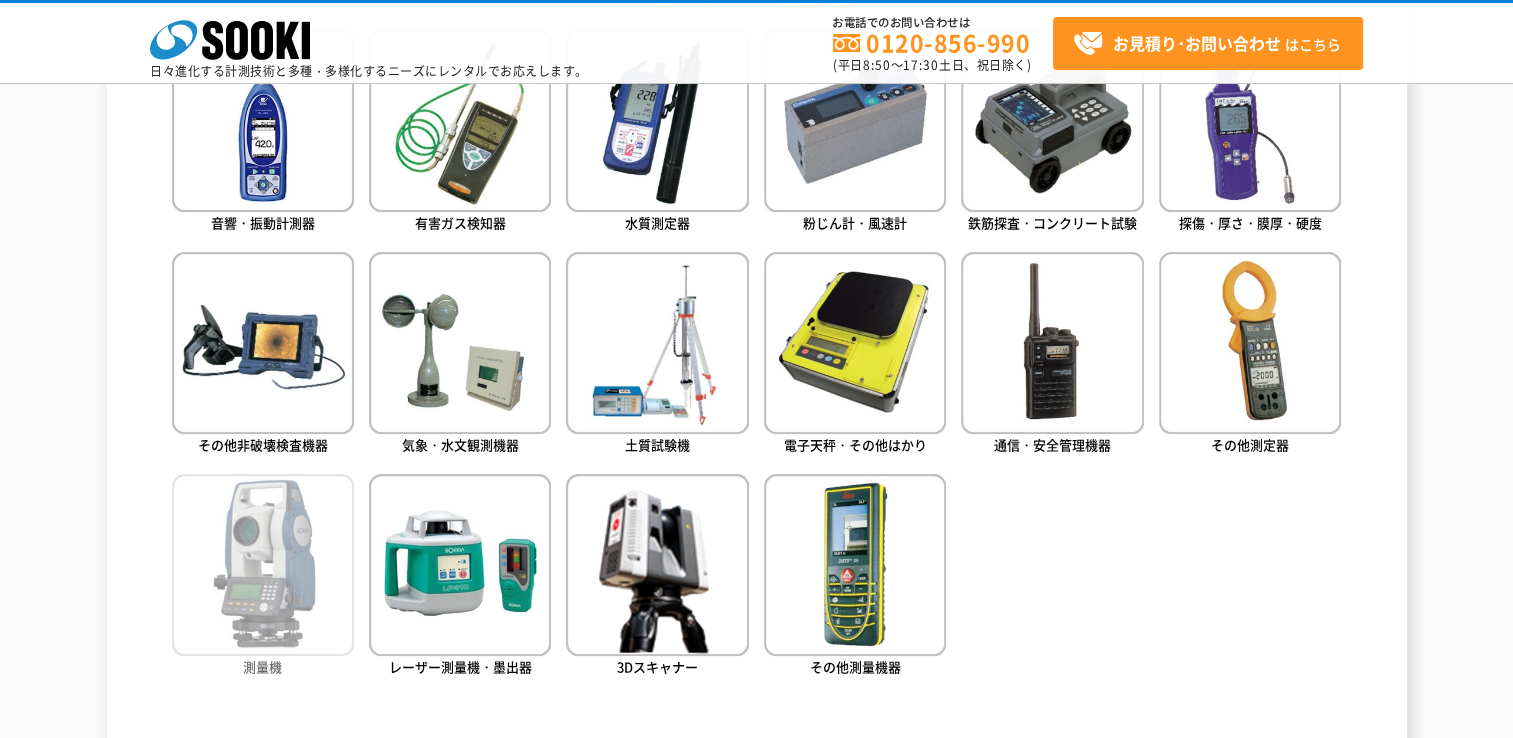 click at bounding box center (263, 565) 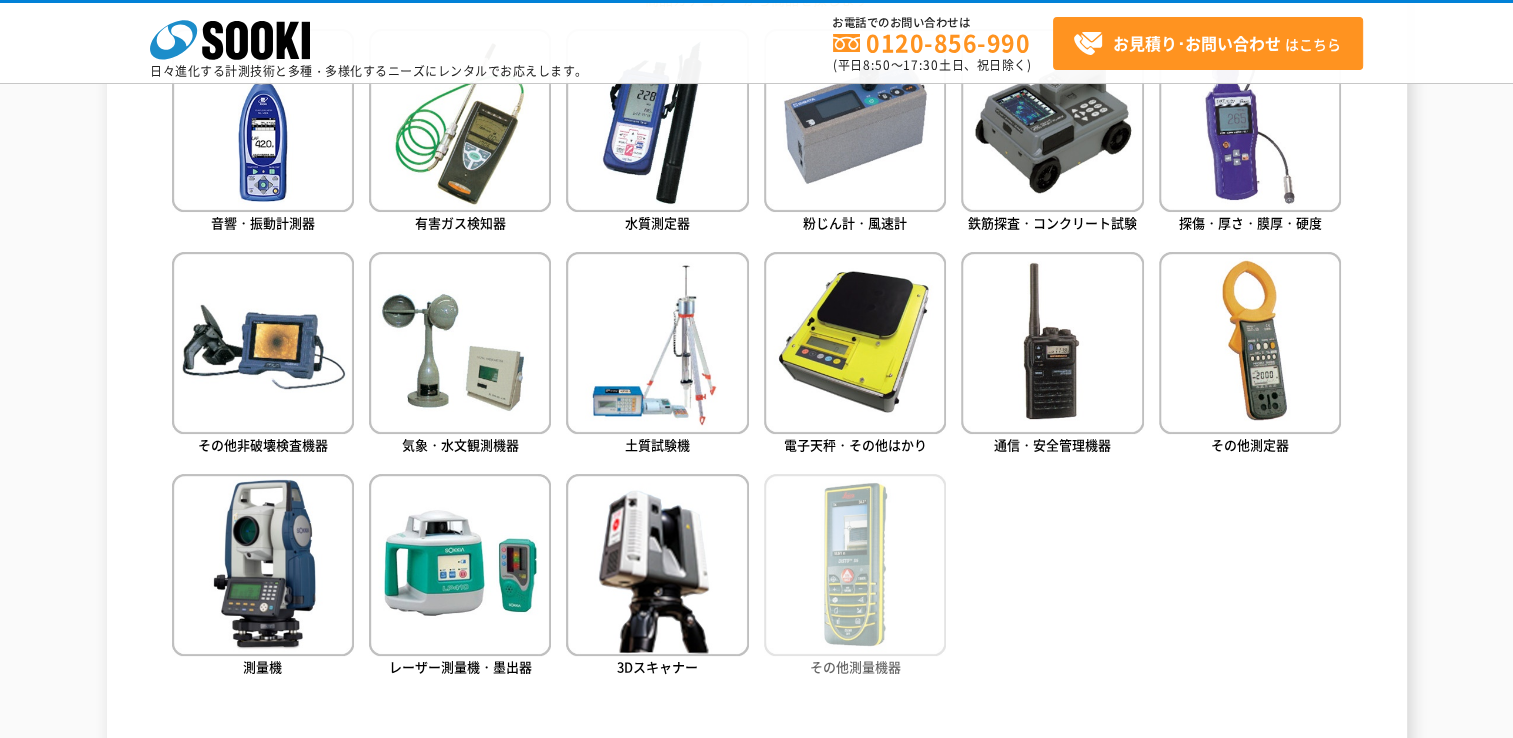 click at bounding box center (855, 565) 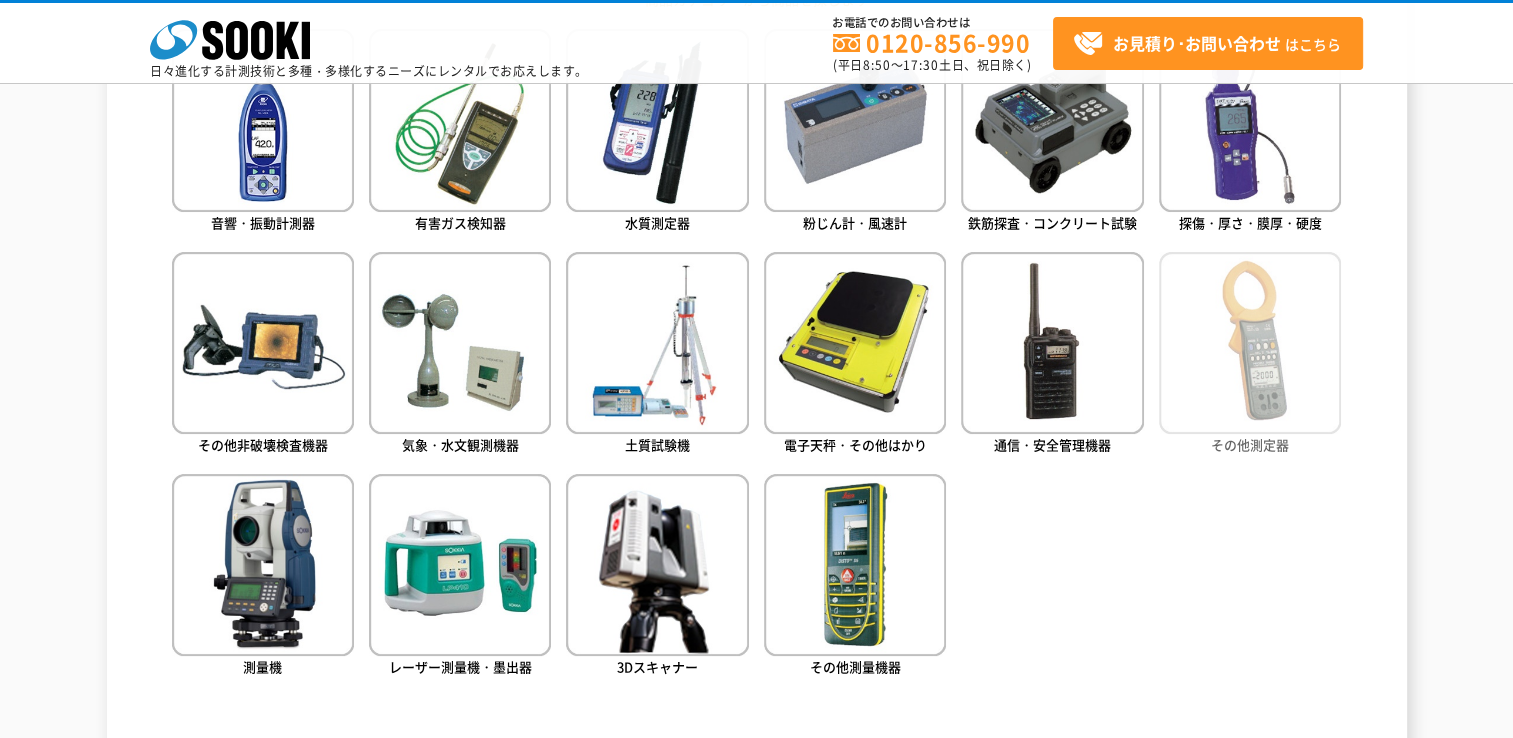 click at bounding box center [1250, 343] 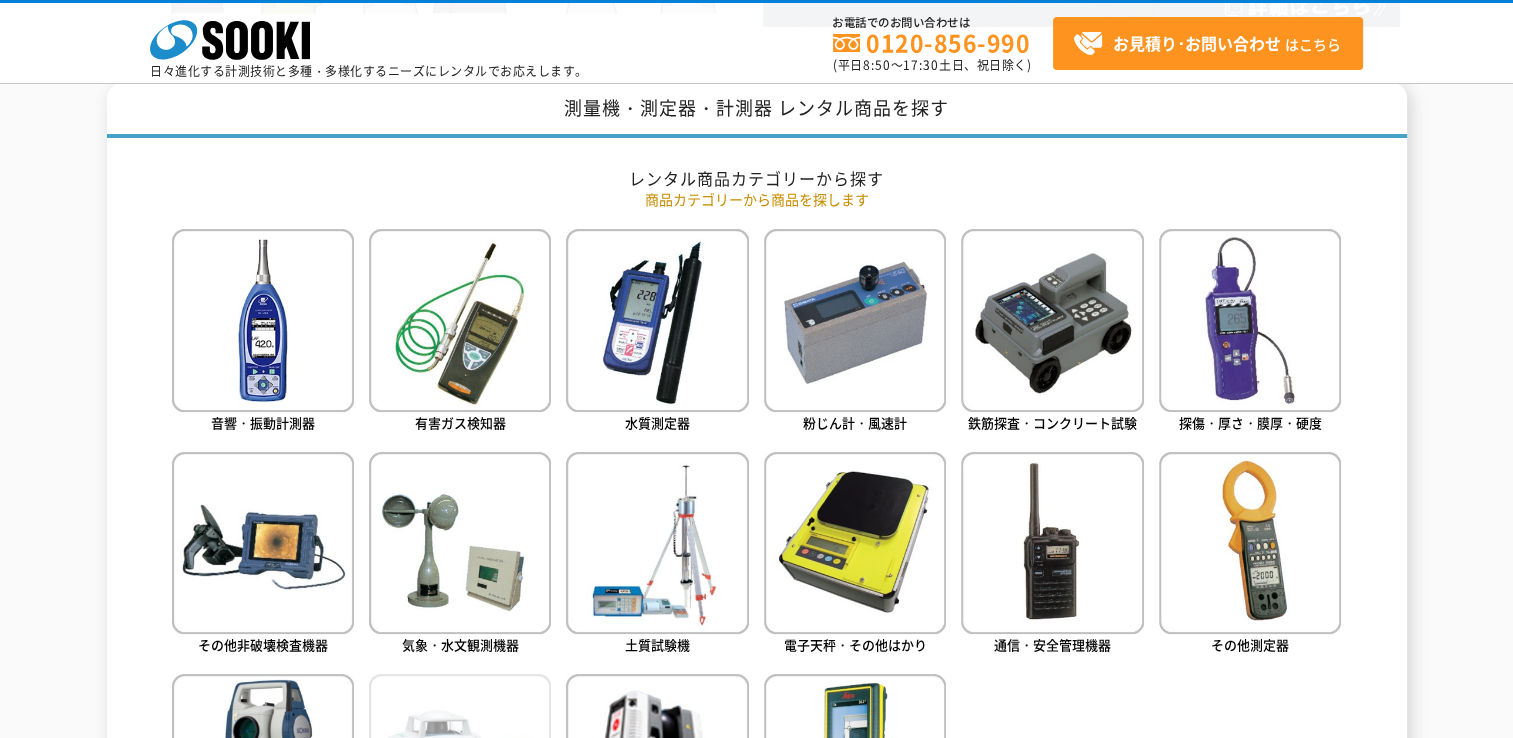 scroll, scrollTop: 1000, scrollLeft: 0, axis: vertical 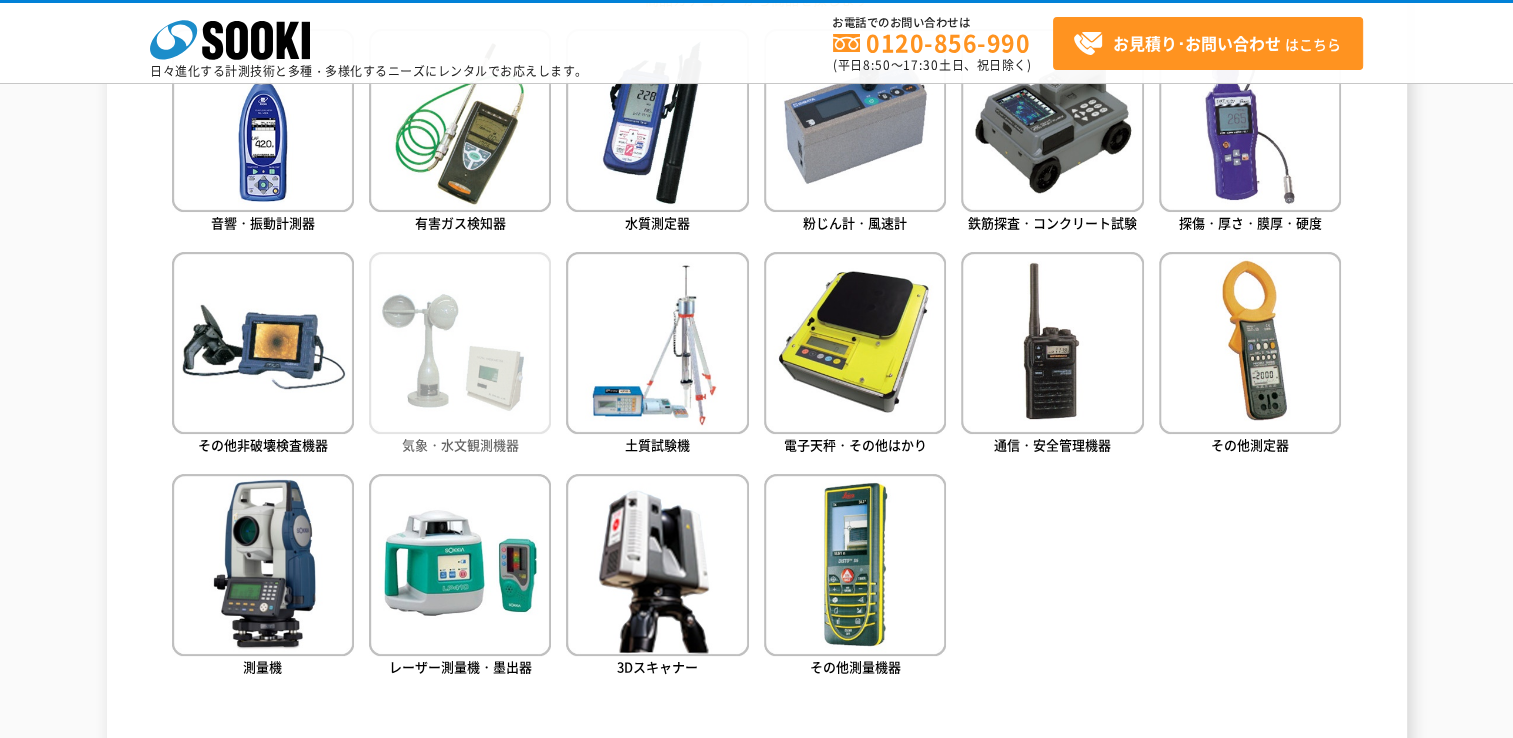click at bounding box center (460, 343) 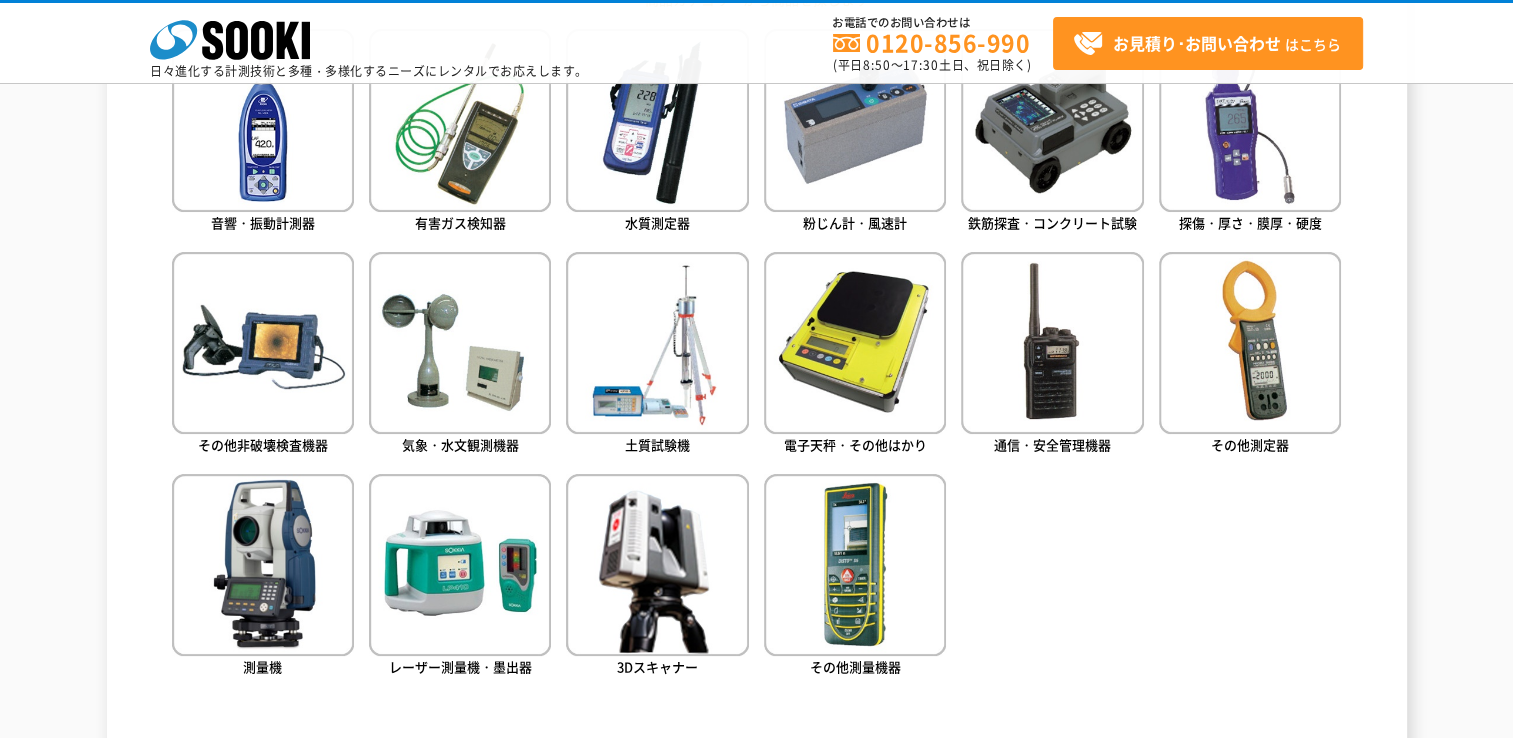 click on "株式会社 ソーキ
spMenu
日々進化する計測技術と多種・多様化するニーズにレンタルでお応えします。
お電話でのお問い合わせは
0120-856-990
(平日 8:50 ～ 17:30 土日、祝日除く)
お見積り･お問い合わせ はこちら" at bounding box center [756, 40] 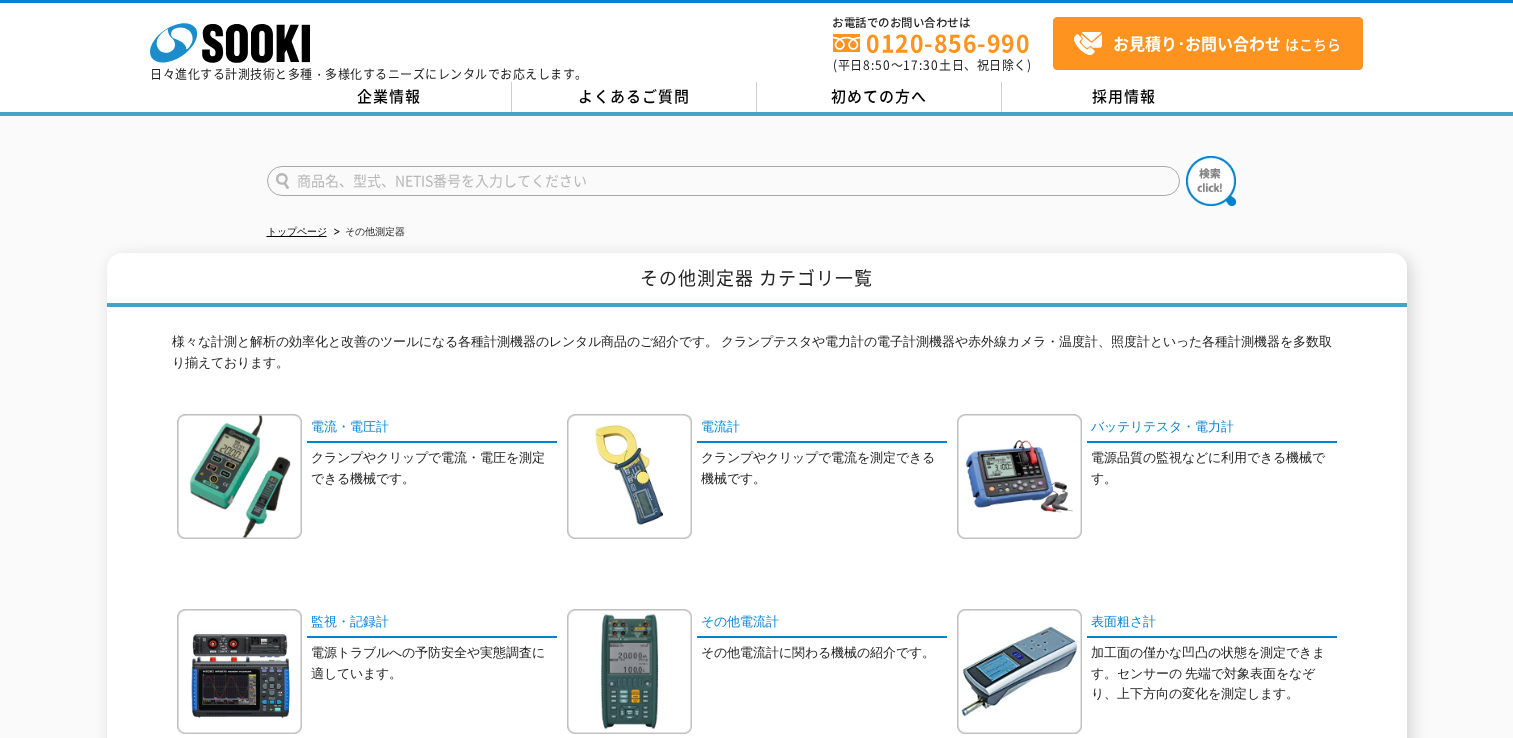 scroll, scrollTop: 0, scrollLeft: 0, axis: both 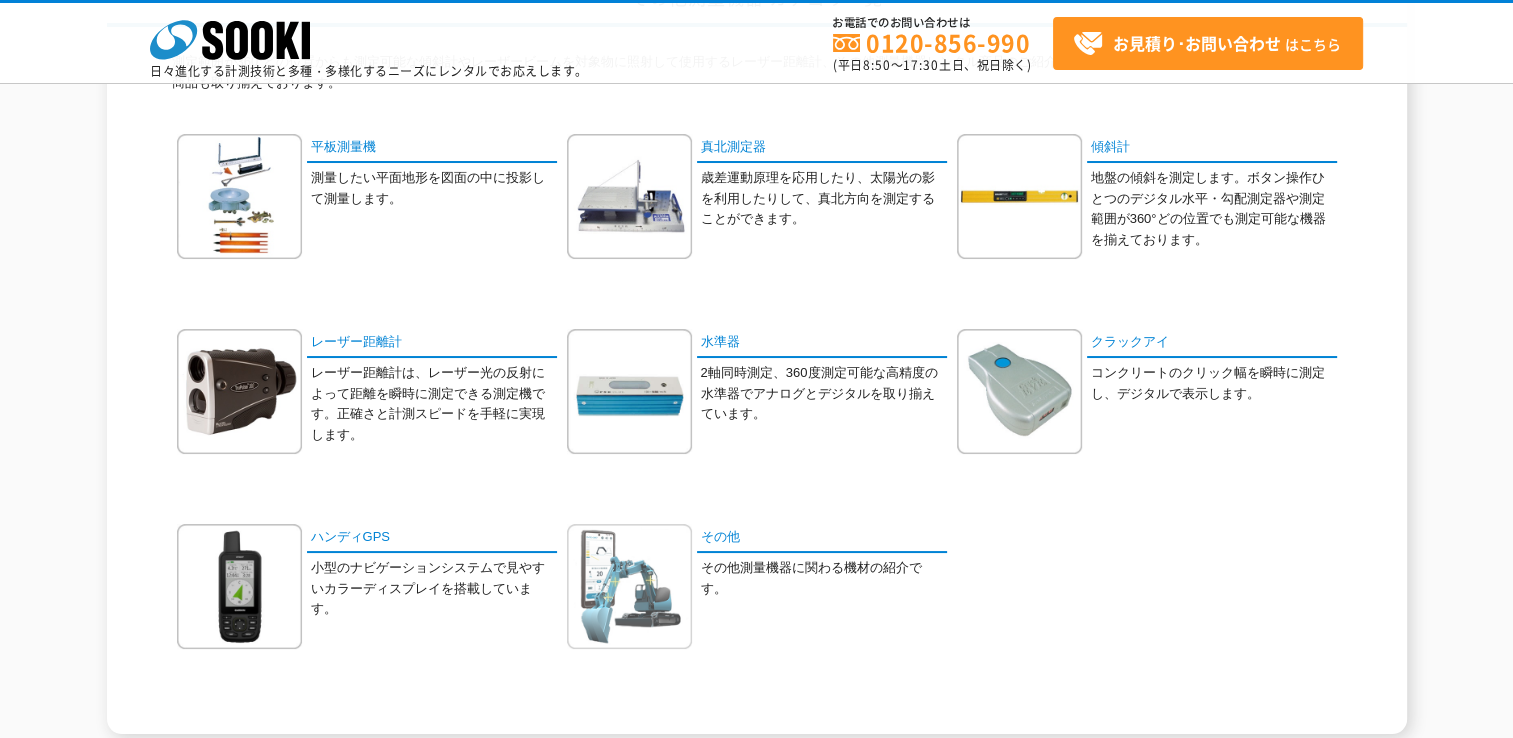 click at bounding box center (629, 586) 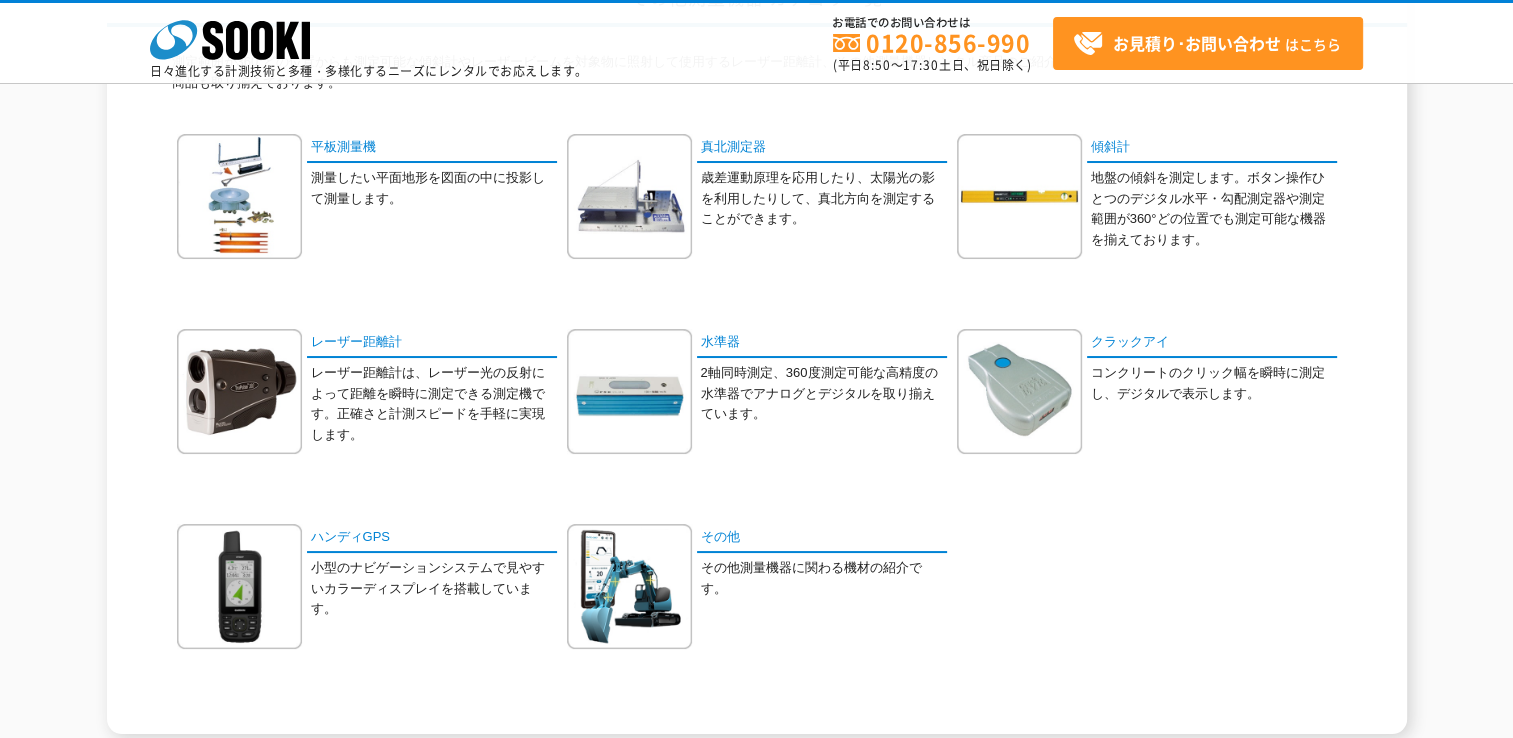 drag, startPoint x: 408, startPoint y: 601, endPoint x: 396, endPoint y: 588, distance: 17.691807 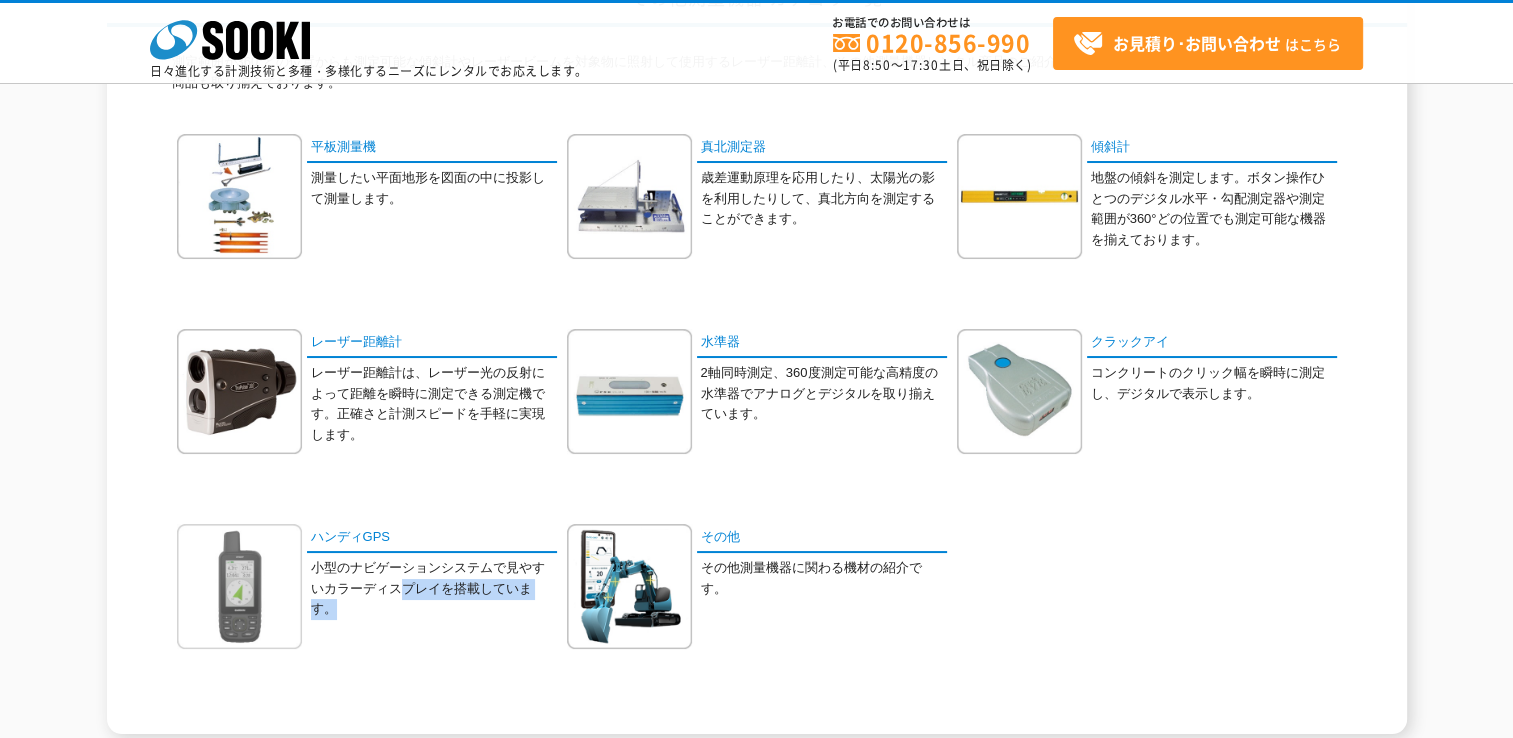 drag, startPoint x: 396, startPoint y: 588, endPoint x: 258, endPoint y: 550, distance: 143.13629 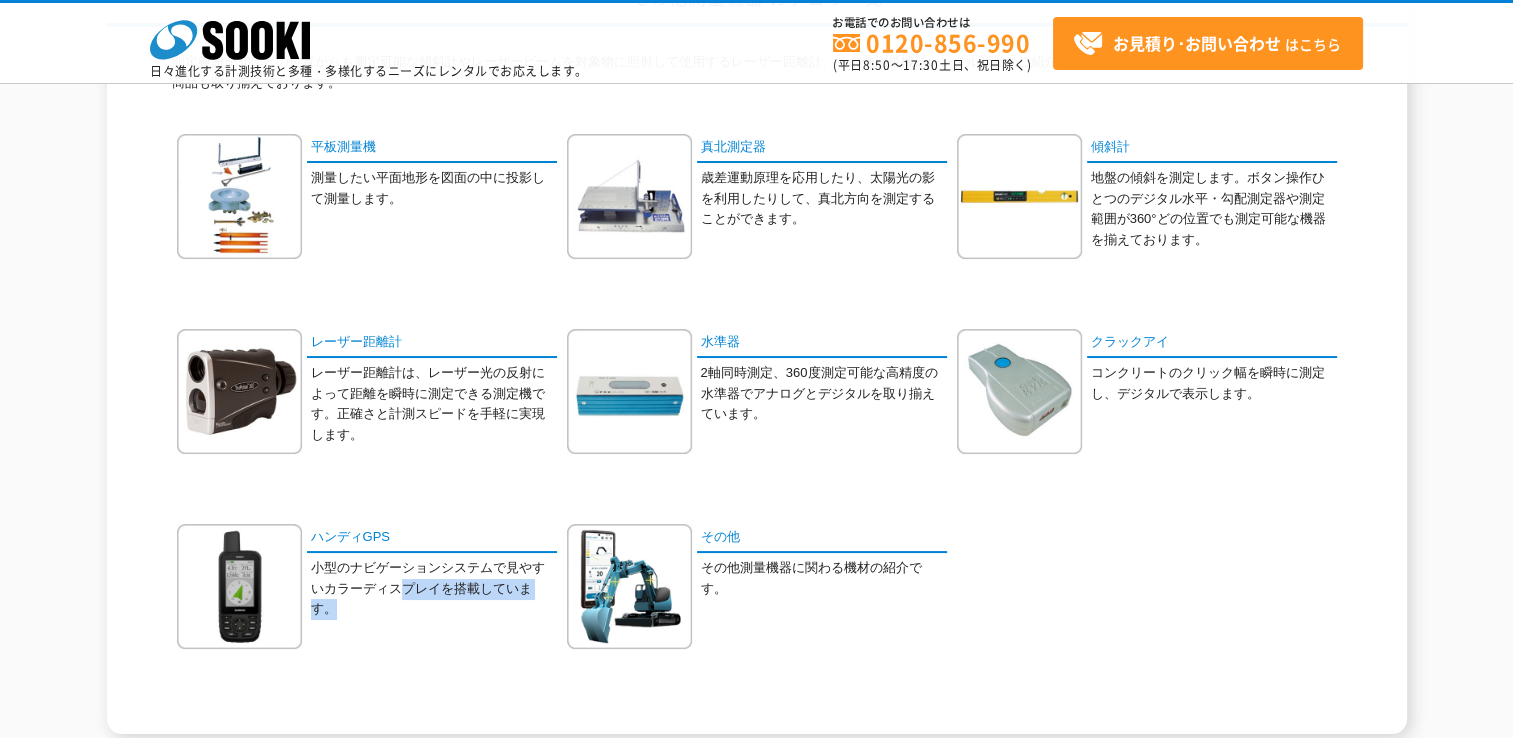 scroll, scrollTop: 0, scrollLeft: 0, axis: both 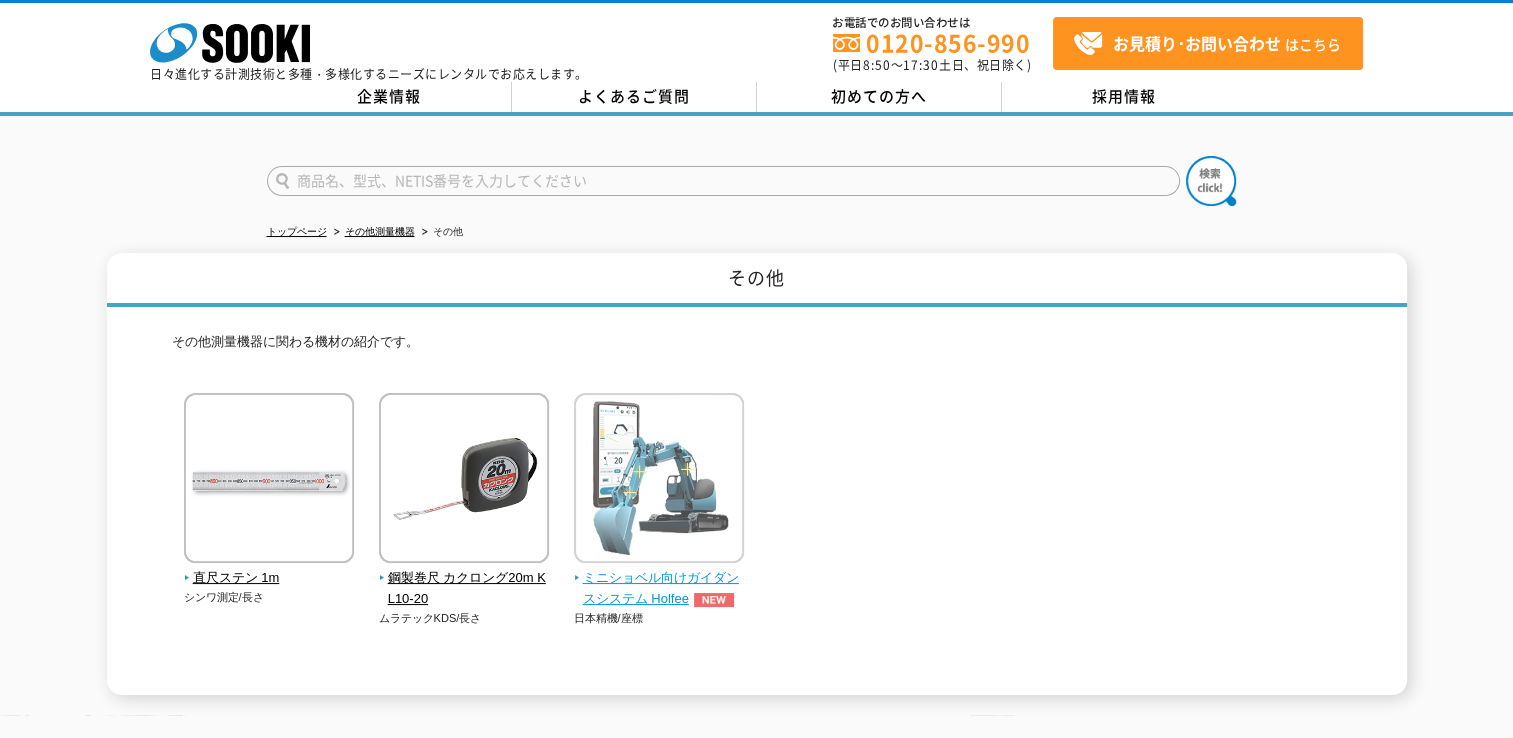 click at bounding box center (659, 480) 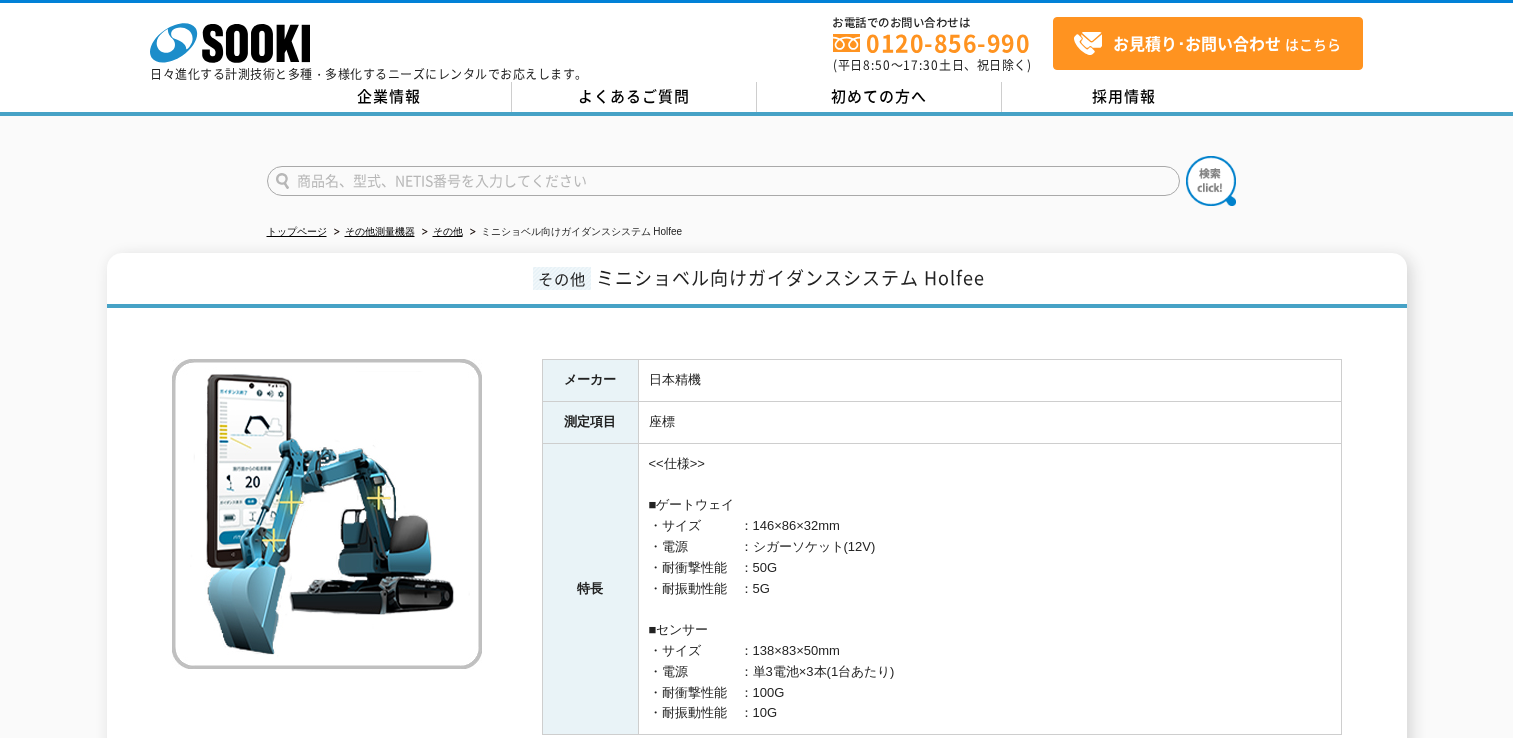 scroll, scrollTop: 0, scrollLeft: 0, axis: both 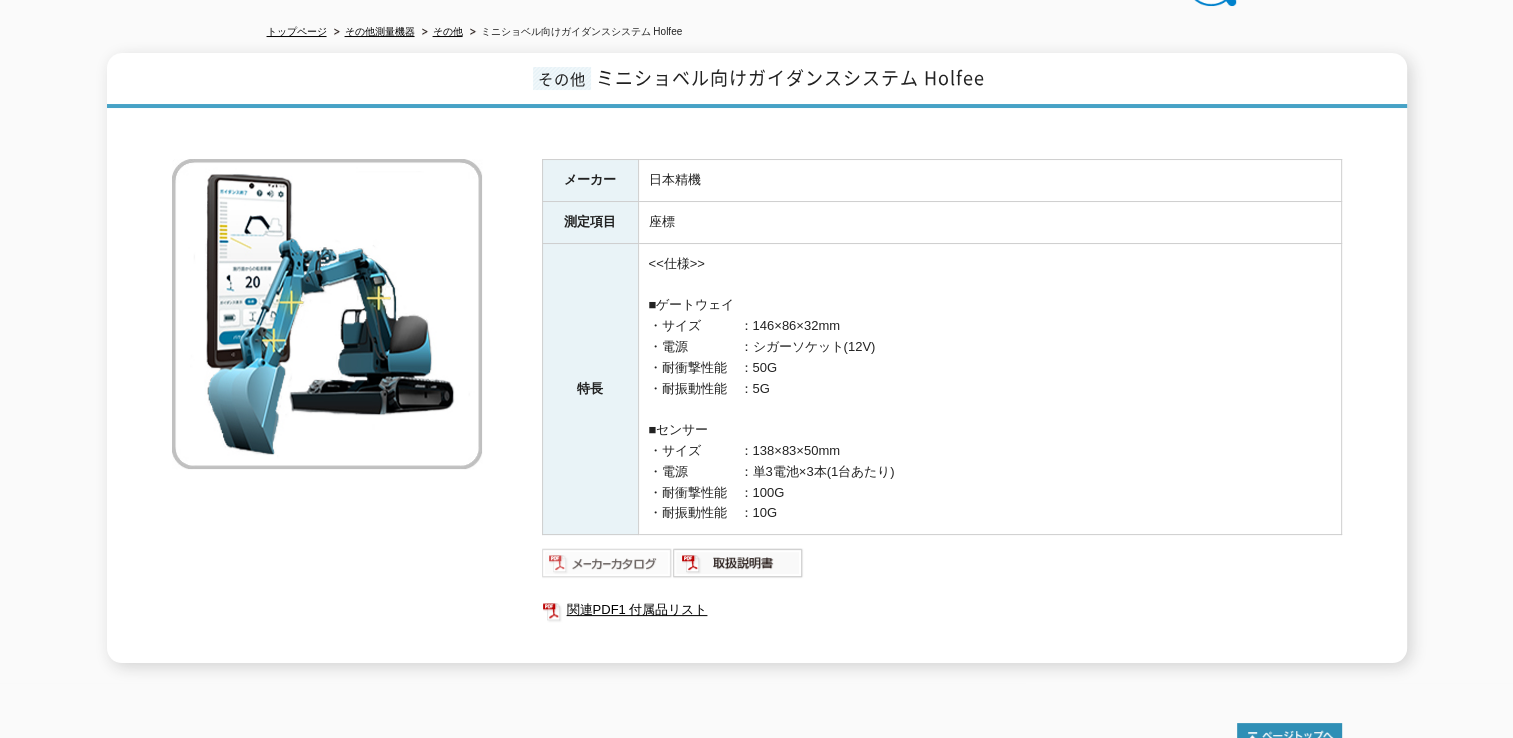 click at bounding box center [607, 563] 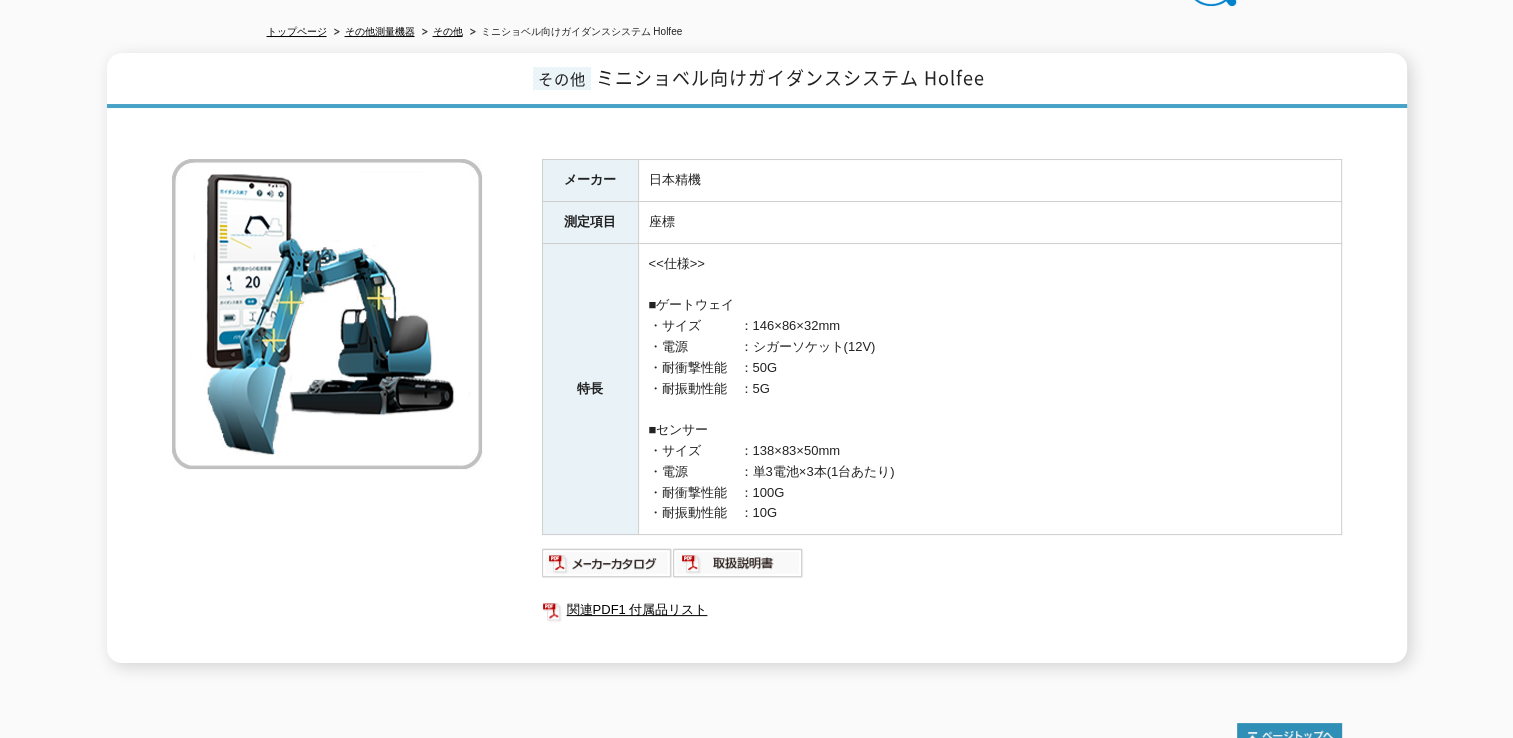 scroll, scrollTop: 400, scrollLeft: 0, axis: vertical 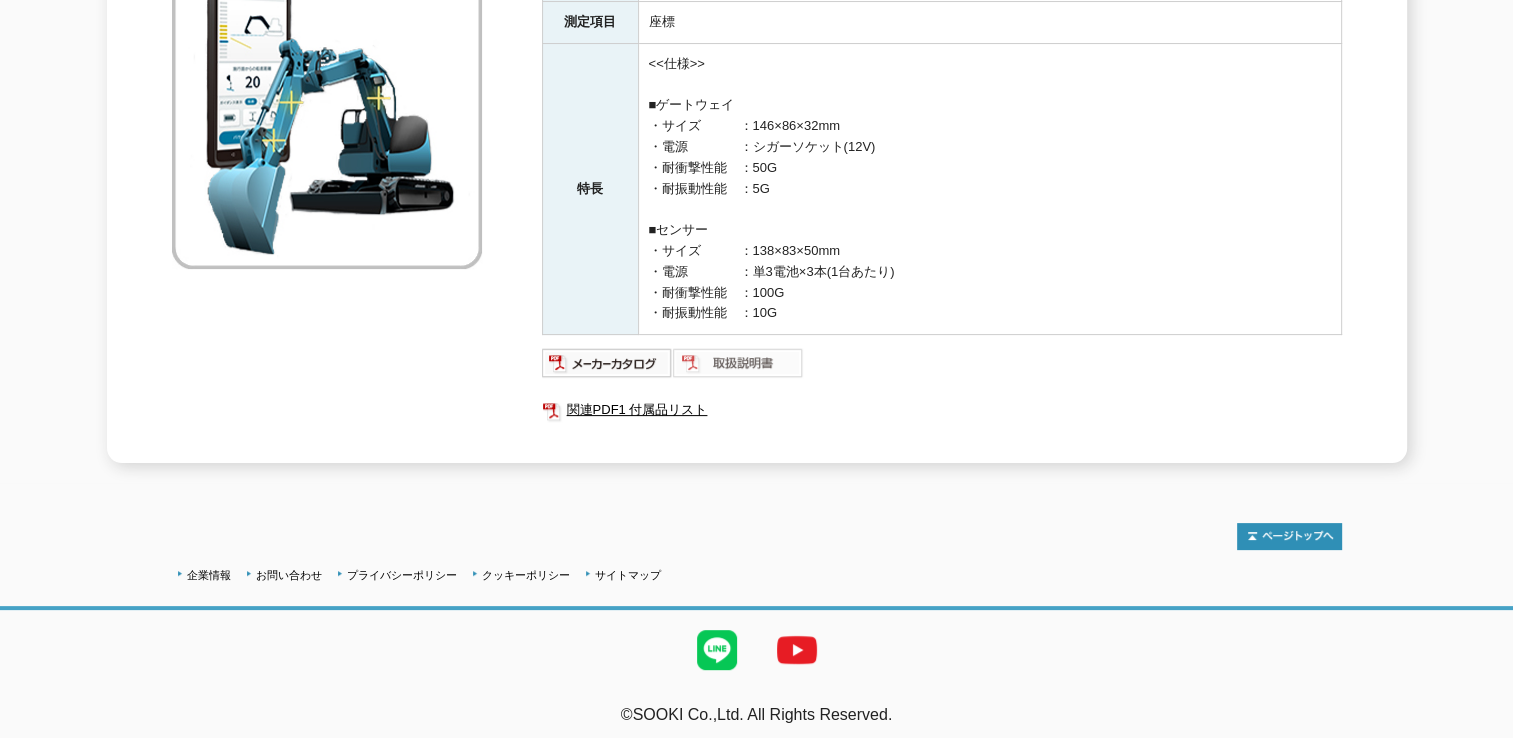 click at bounding box center (738, 363) 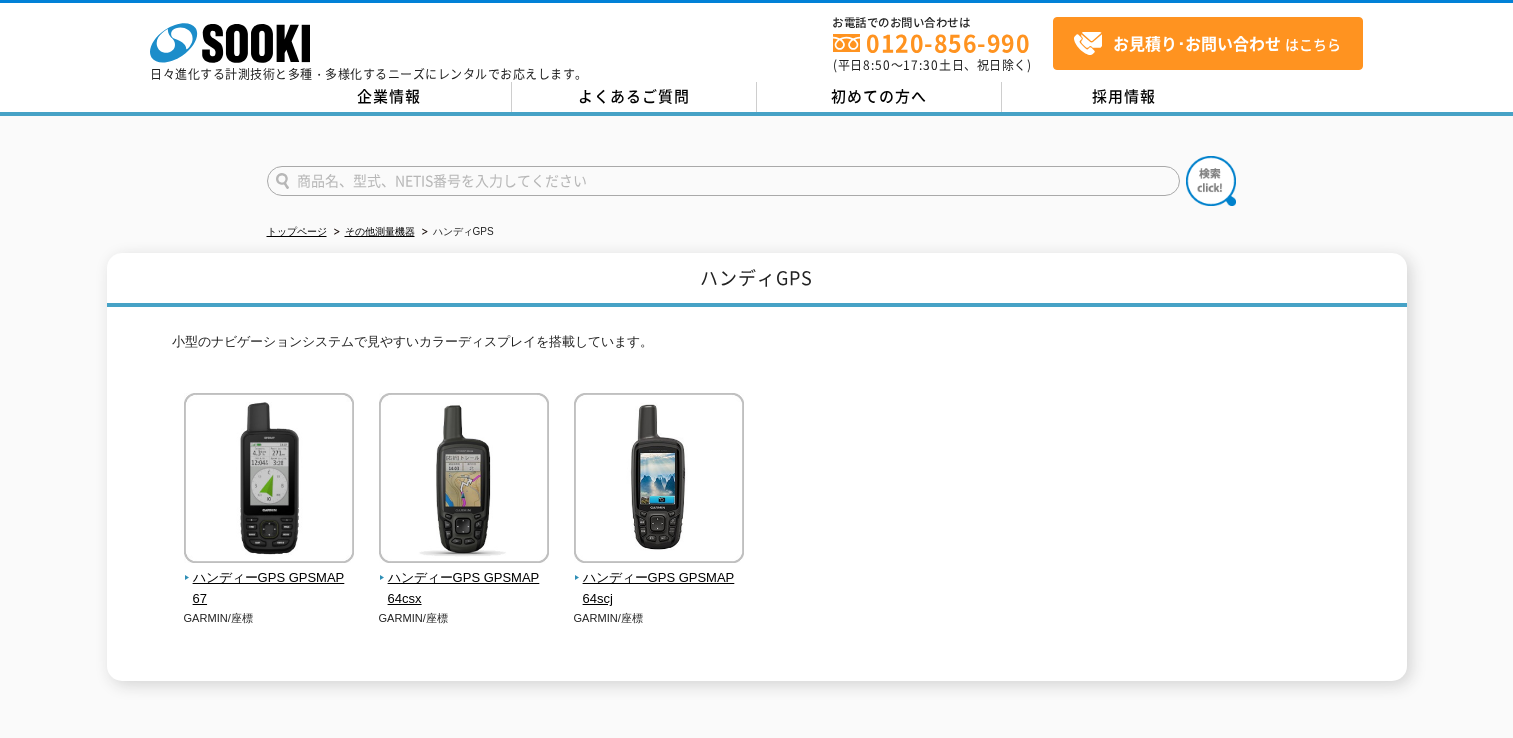 scroll, scrollTop: 0, scrollLeft: 0, axis: both 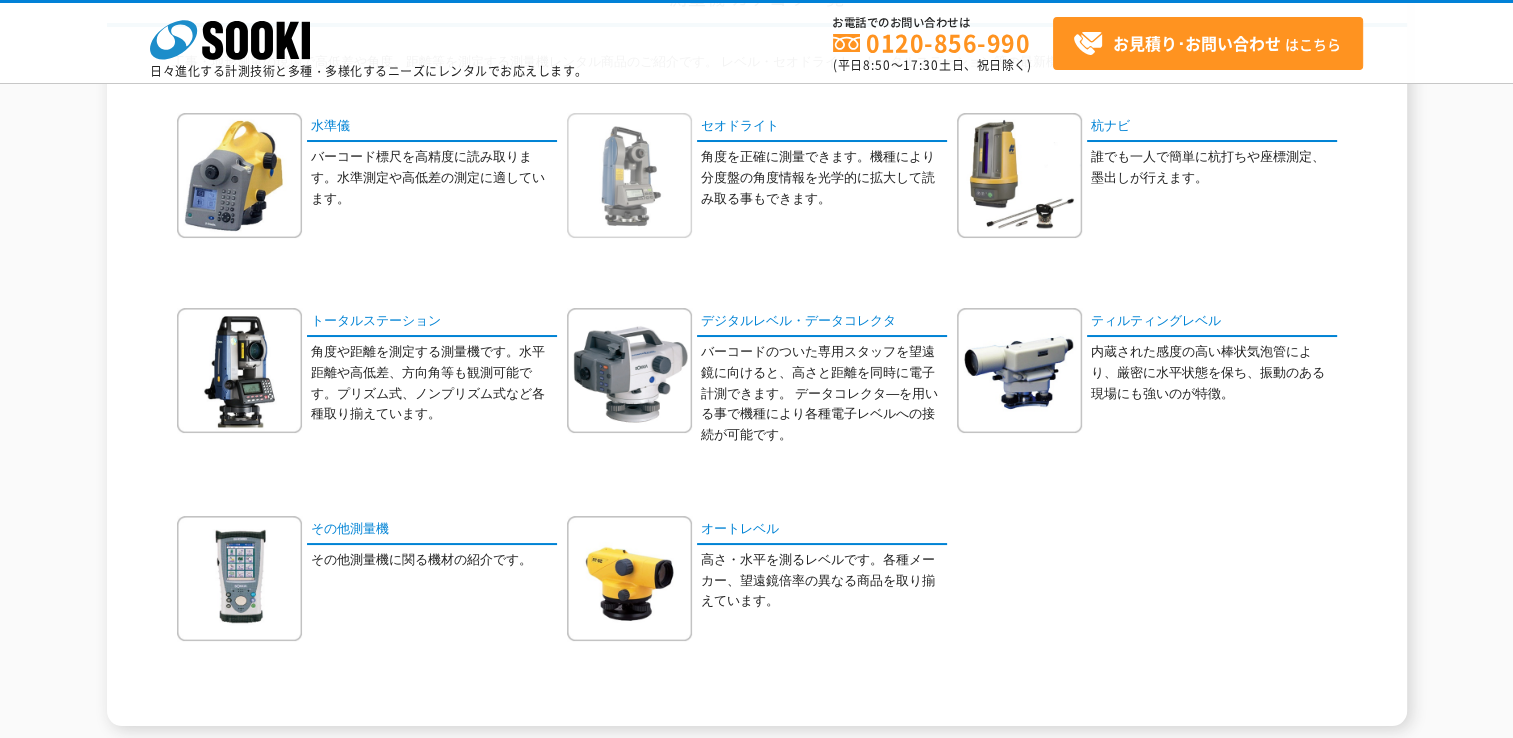 click at bounding box center [629, 175] 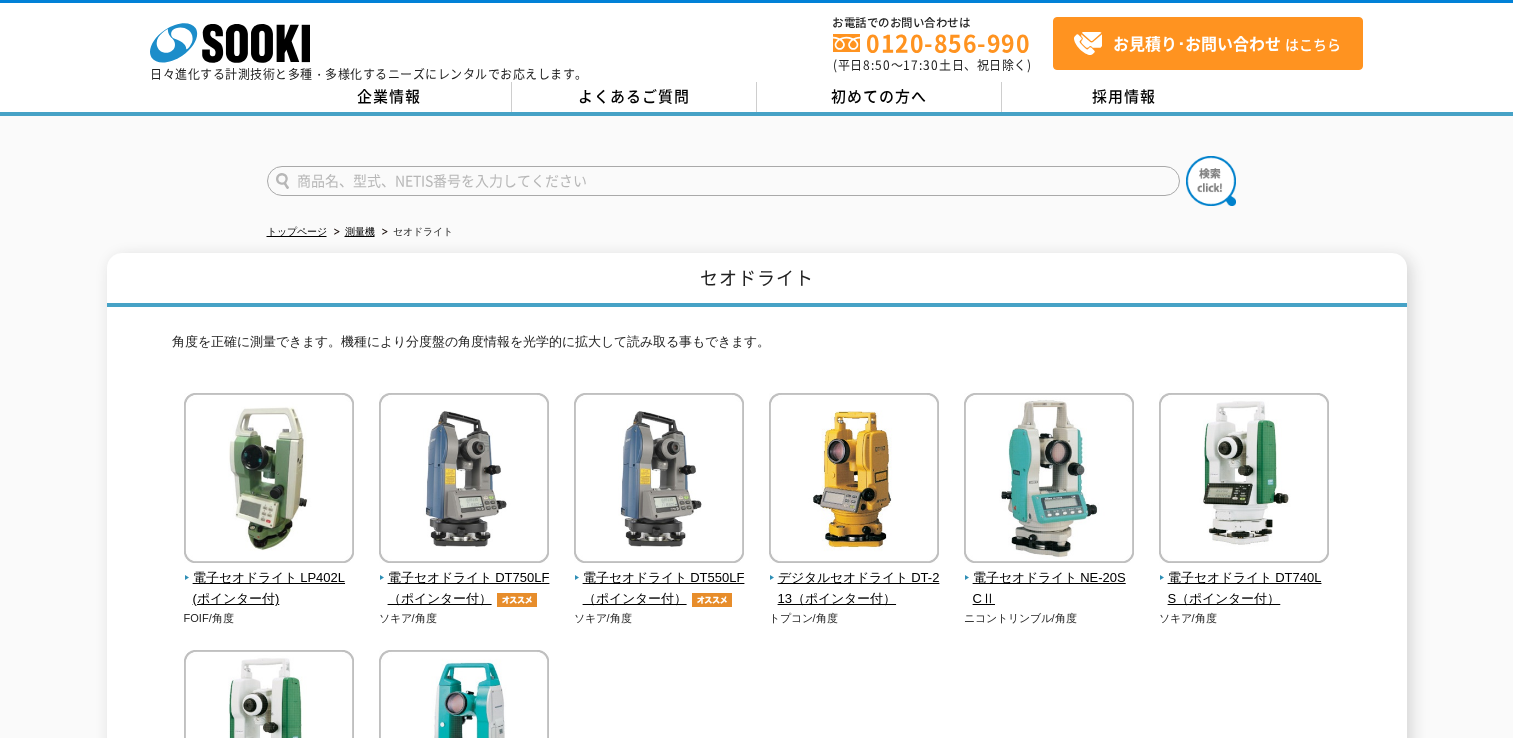 scroll, scrollTop: 0, scrollLeft: 0, axis: both 